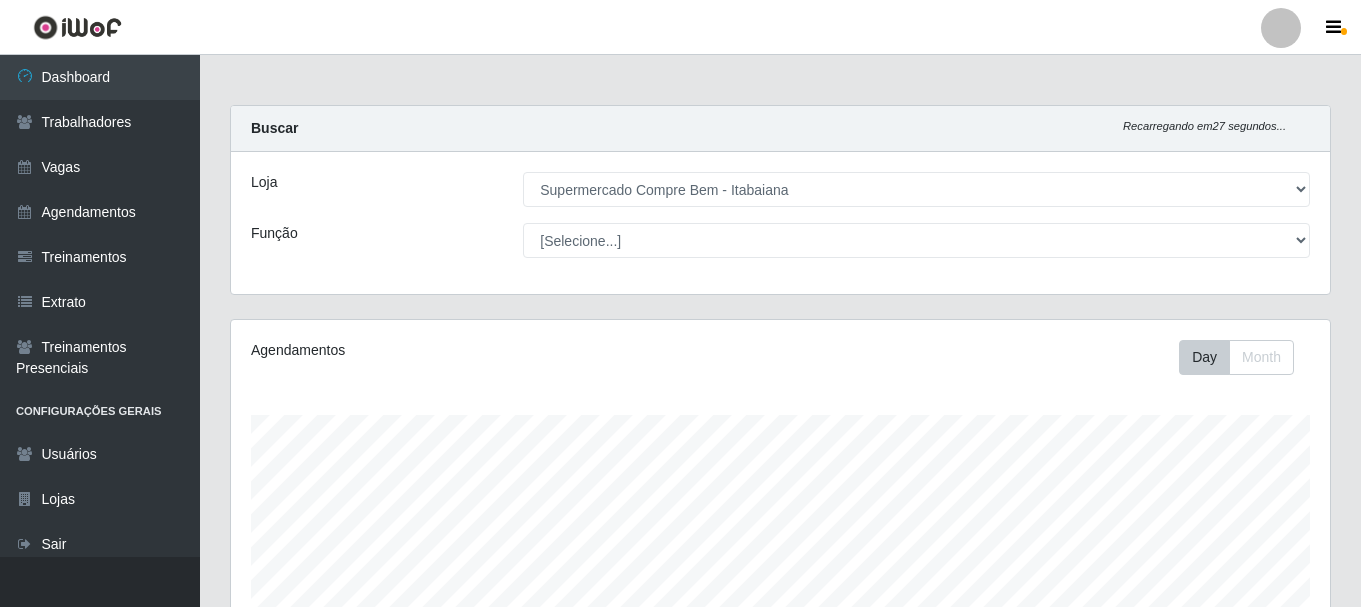 select on "264" 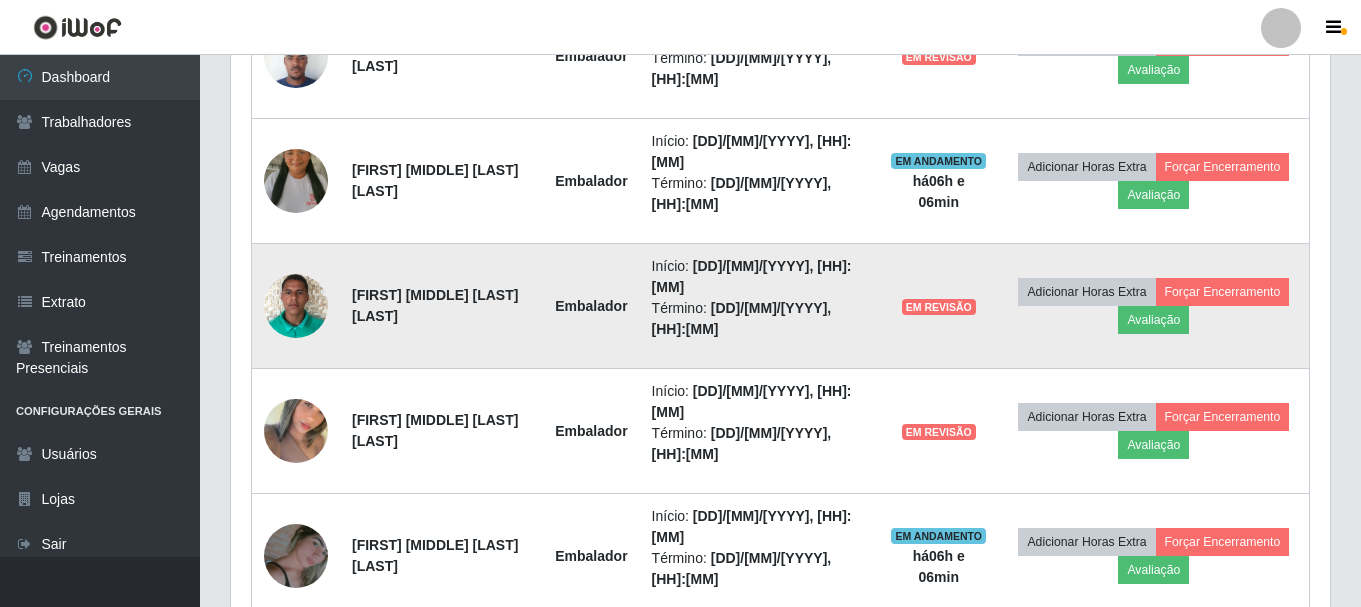 scroll, scrollTop: 999585, scrollLeft: 998901, axis: both 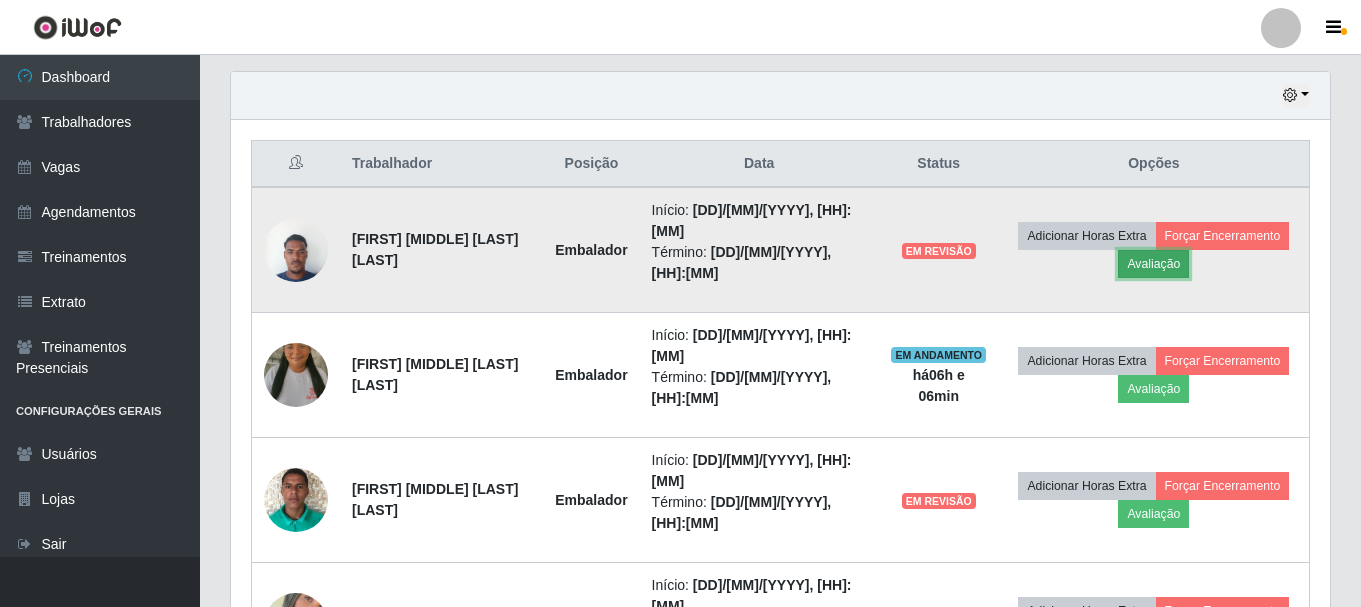 click on "Avaliação" at bounding box center [1153, 264] 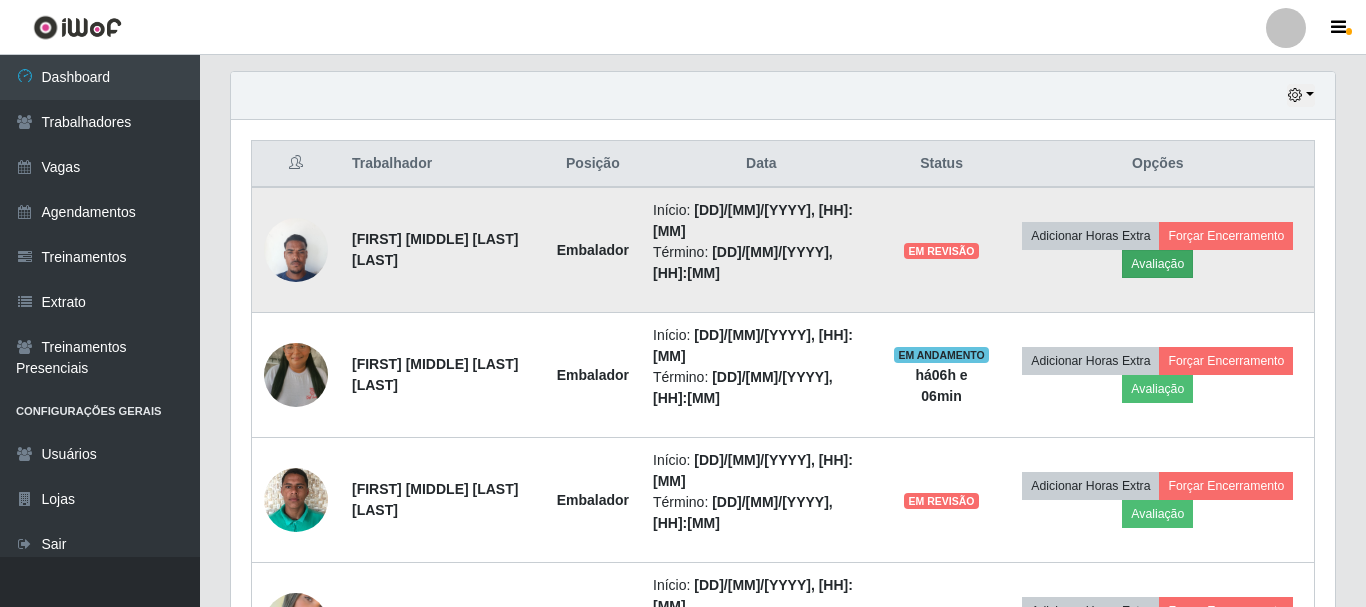 scroll, scrollTop: 999585, scrollLeft: 998911, axis: both 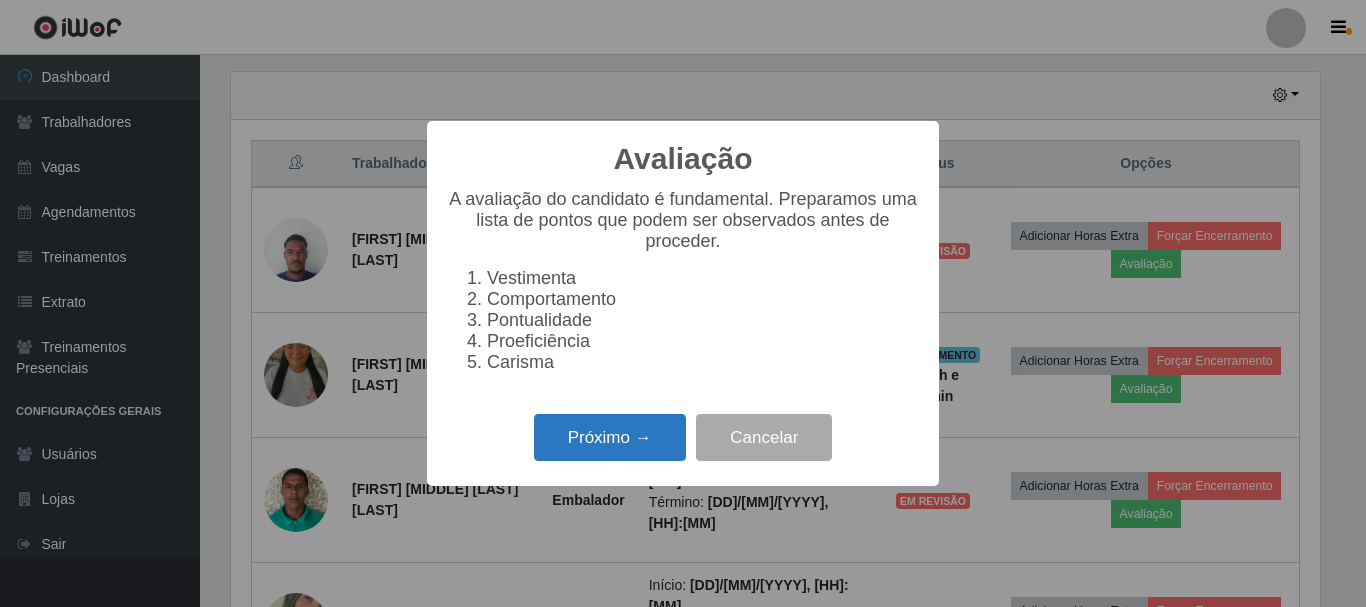 click on "Próximo →" at bounding box center [610, 437] 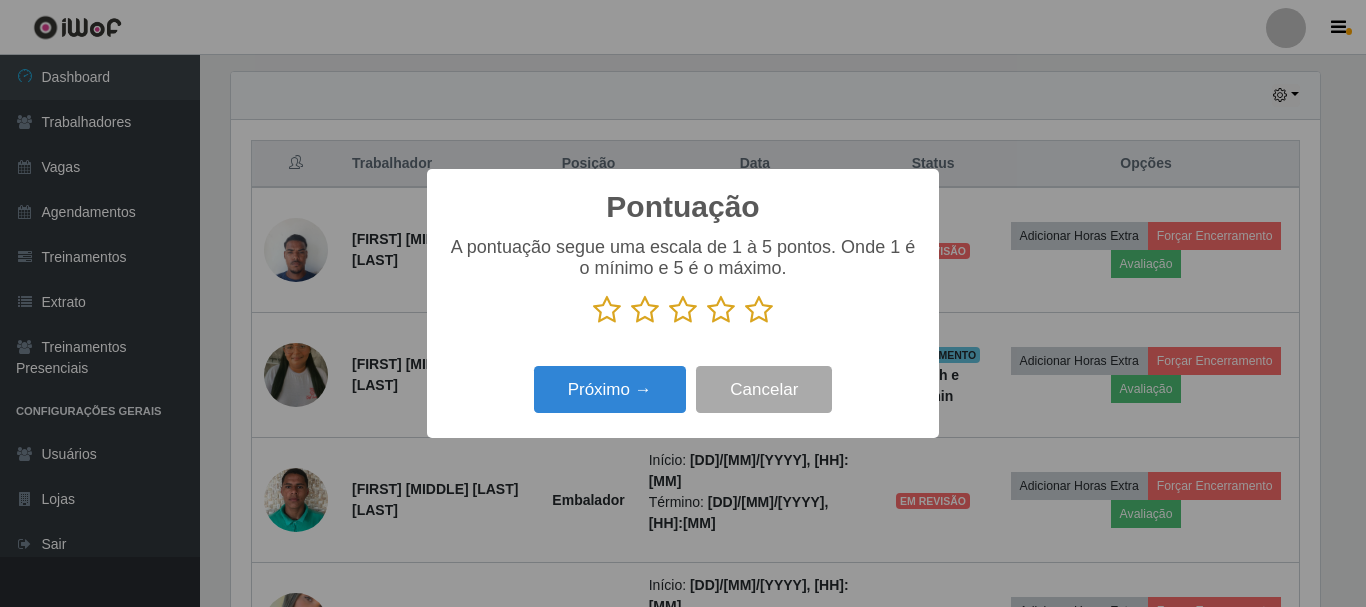 click at bounding box center (759, 310) 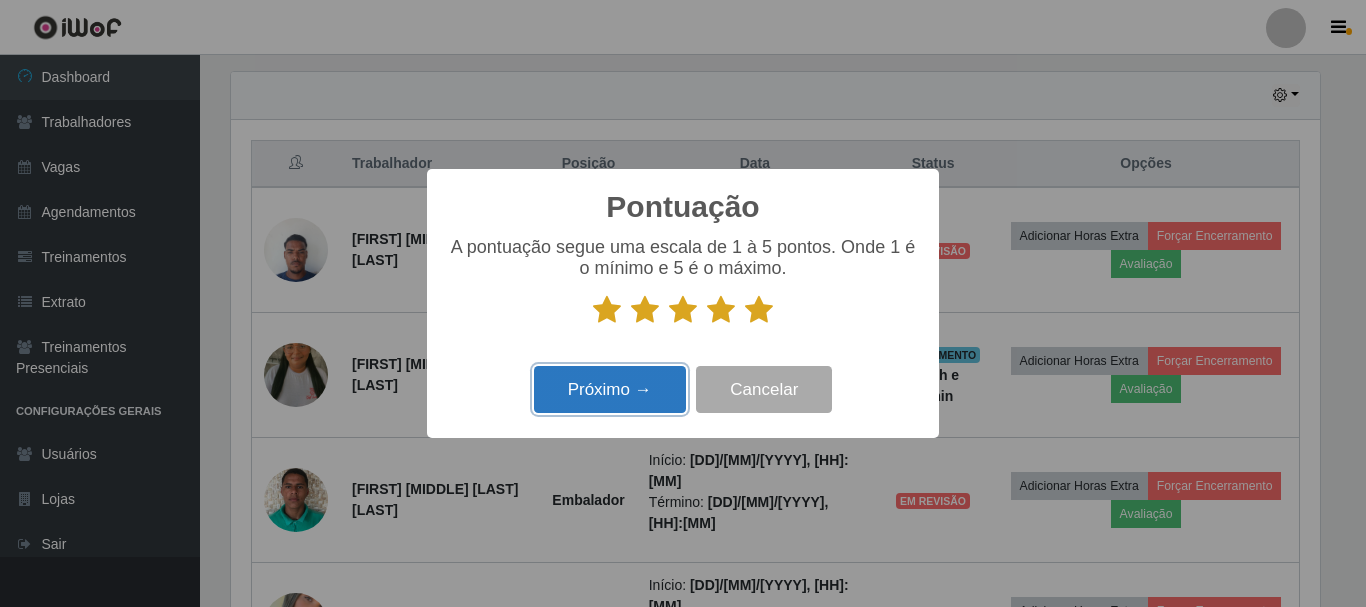click on "Próximo →" at bounding box center [610, 389] 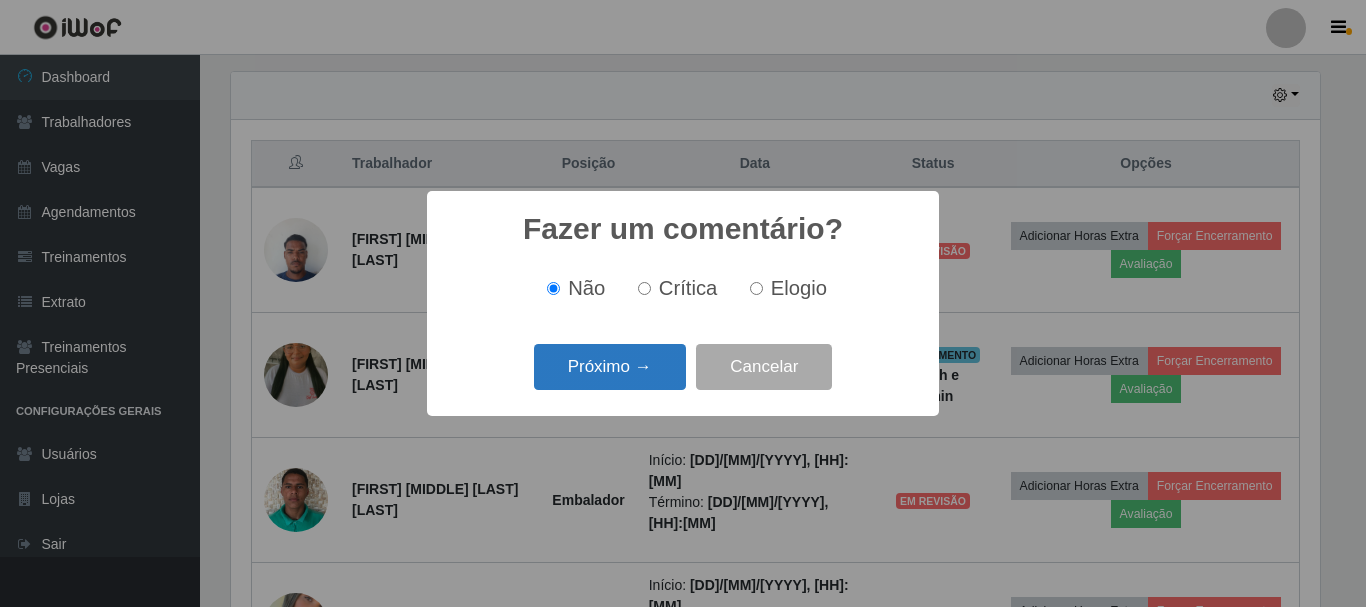 click on "Próximo →" at bounding box center (610, 367) 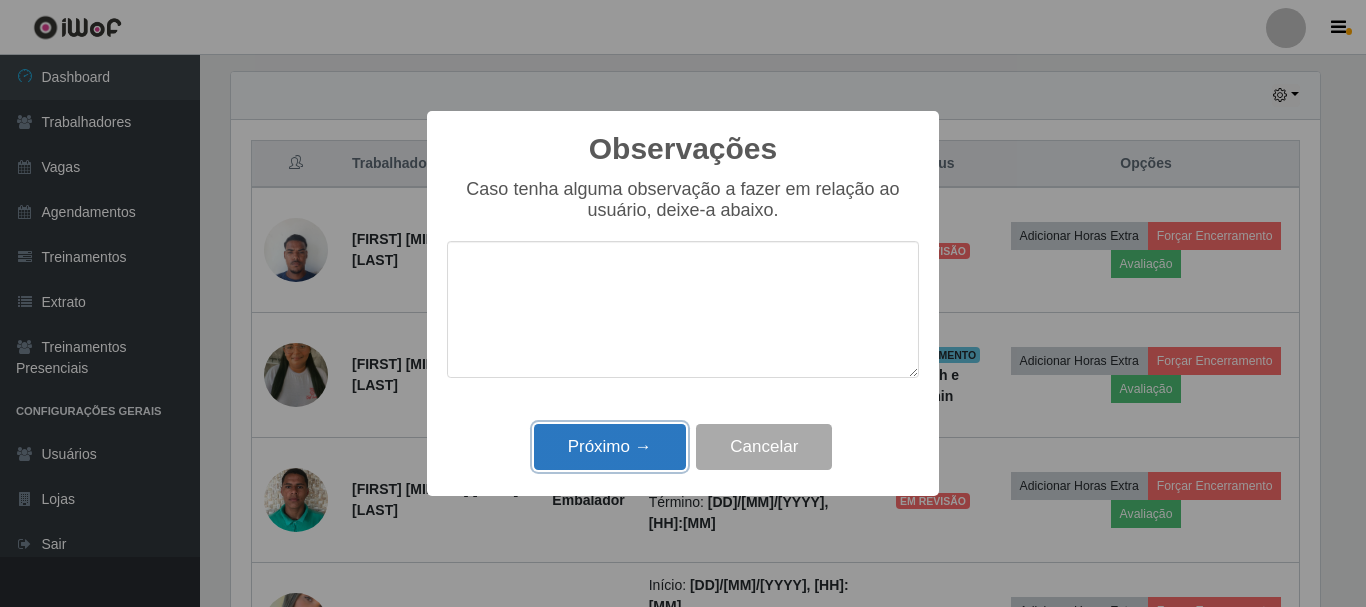 click on "Próximo →" at bounding box center [610, 447] 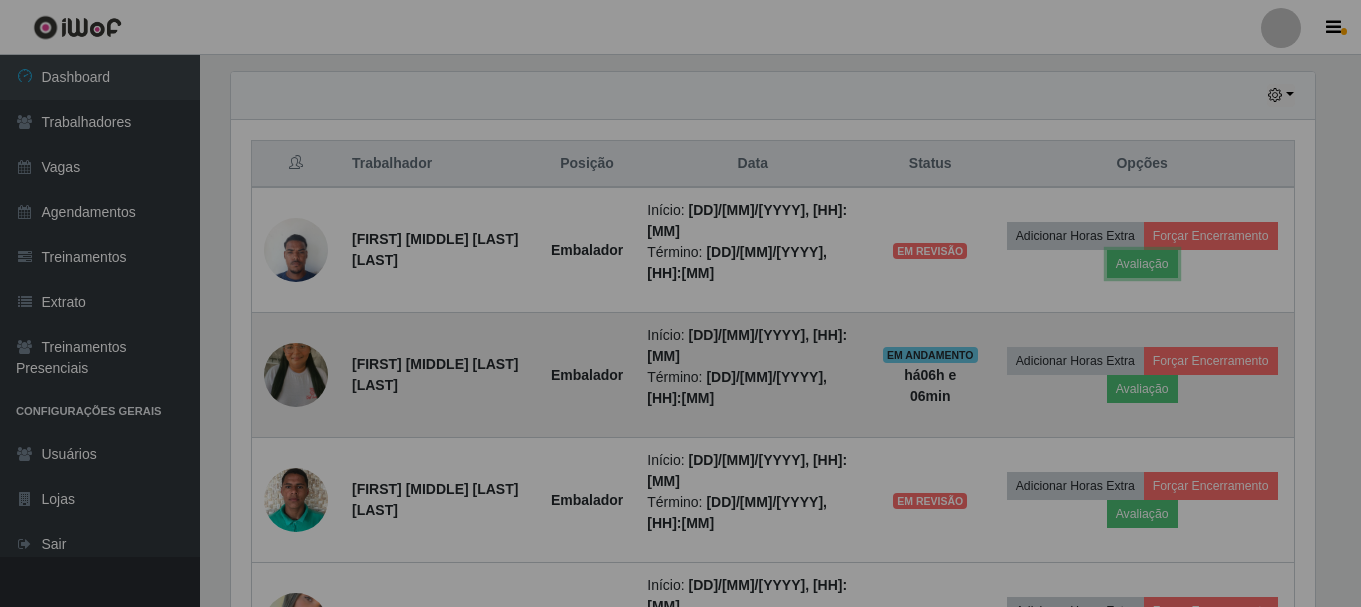 scroll, scrollTop: 999585, scrollLeft: 998901, axis: both 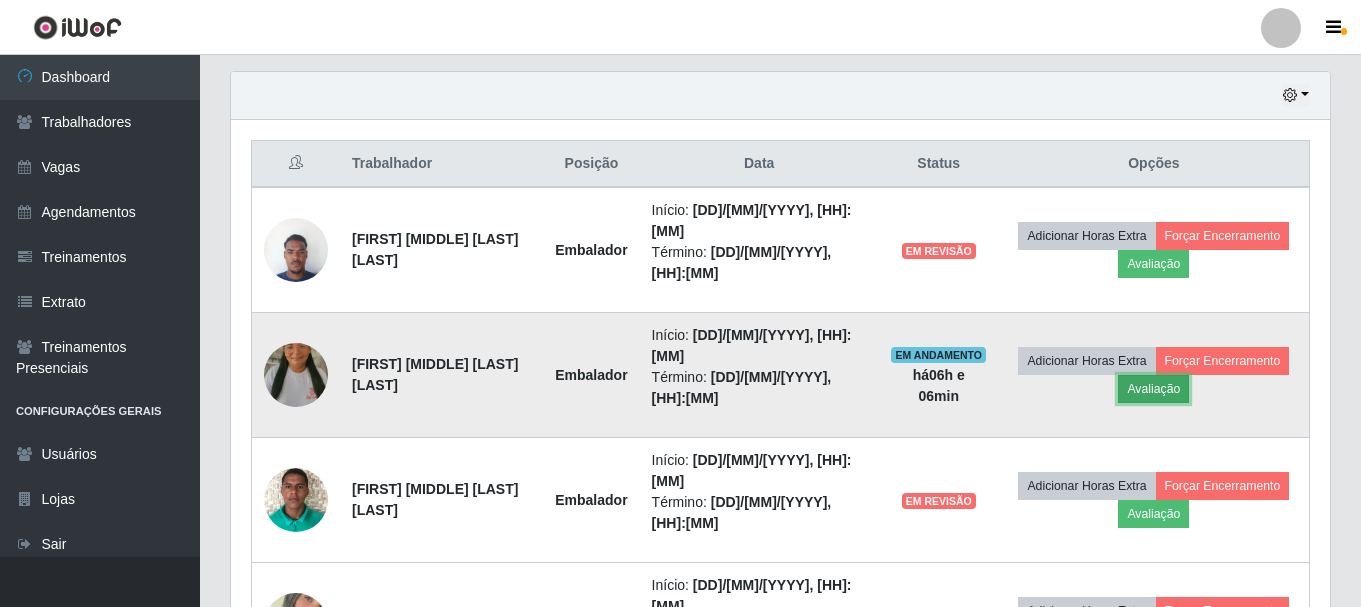 click on "Avaliação" at bounding box center [1153, 389] 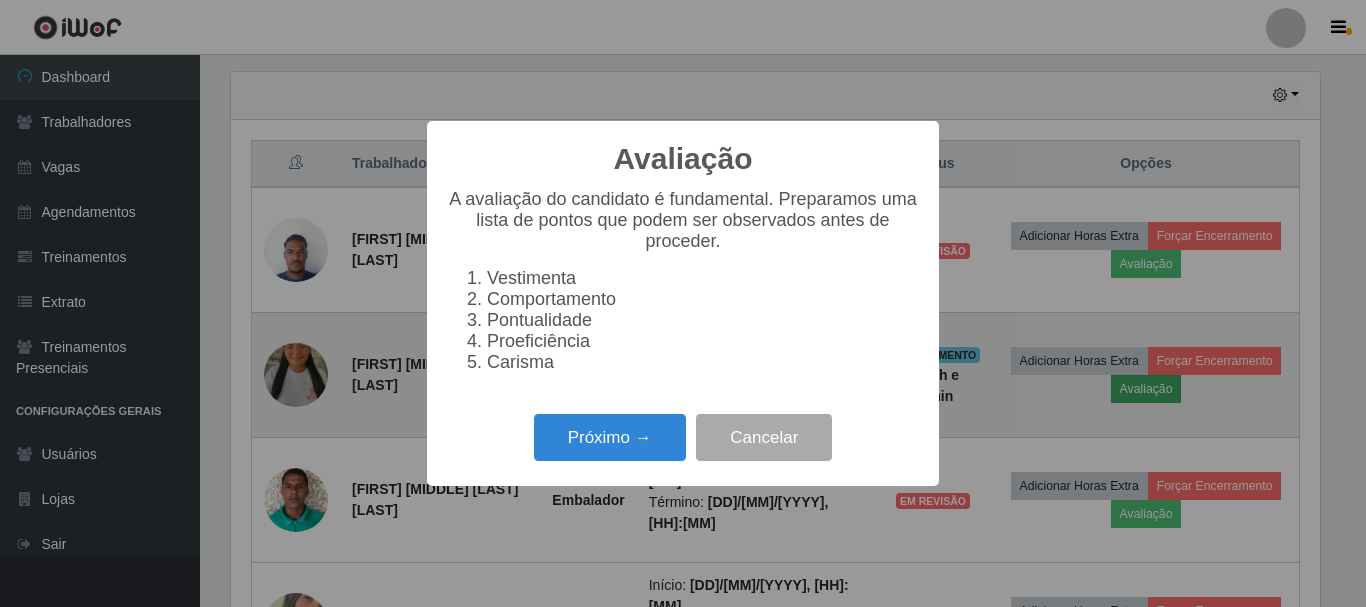 scroll, scrollTop: 999585, scrollLeft: 998911, axis: both 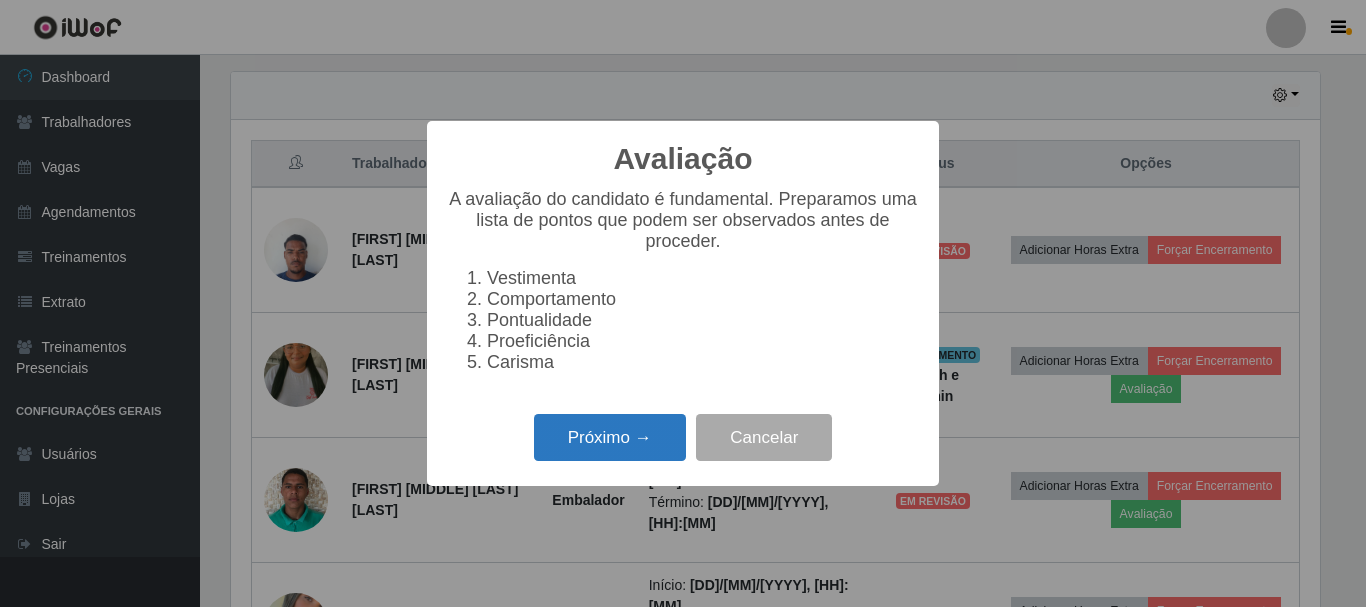 click on "Próximo →" at bounding box center (610, 437) 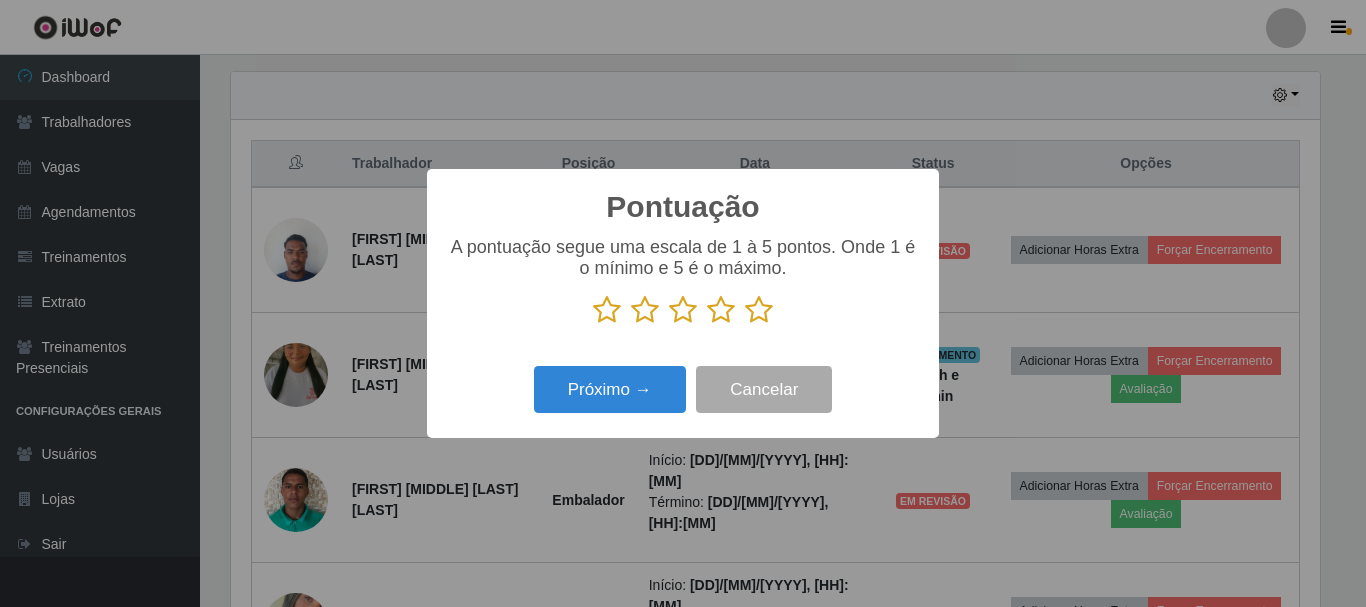 click at bounding box center (759, 310) 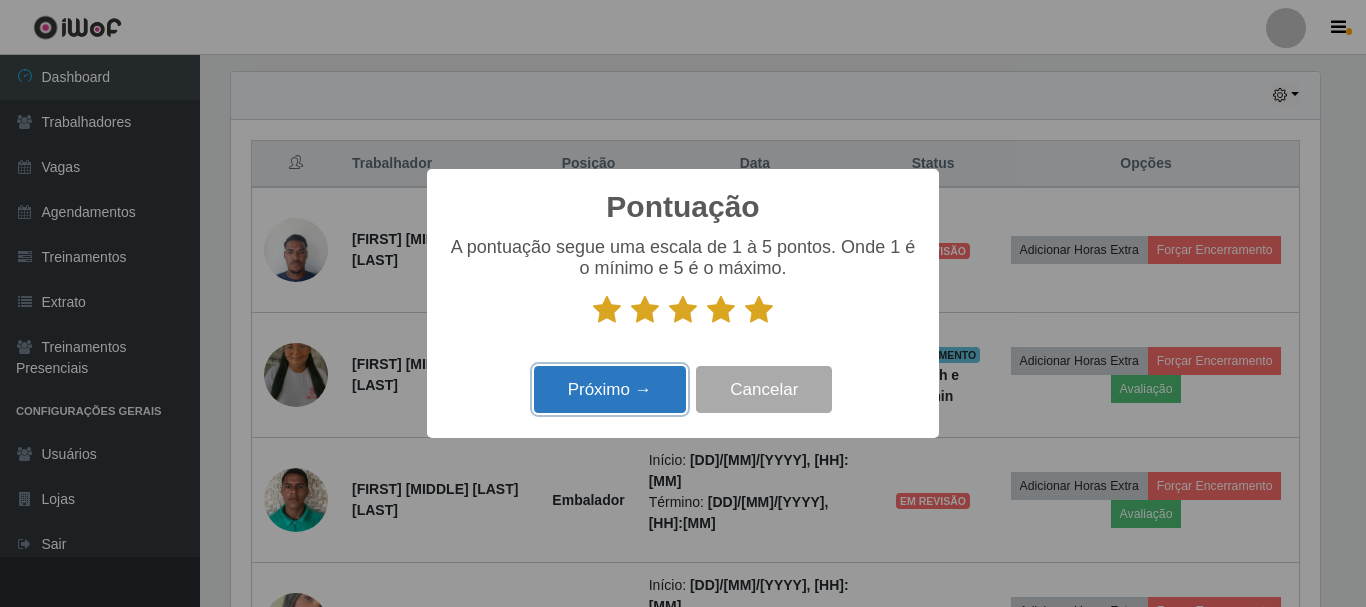 click on "Próximo →" at bounding box center (610, 389) 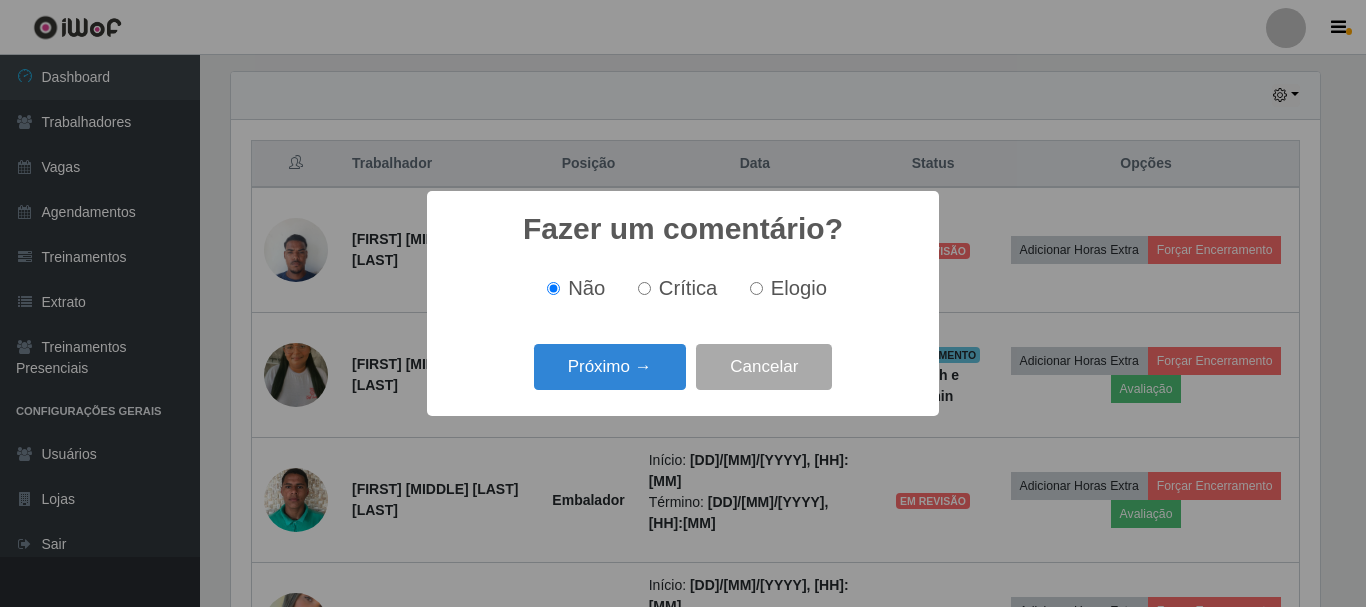 click on "Fazer um comentário? × Não Crítica Elogio Próximo → Cancelar" at bounding box center [683, 303] 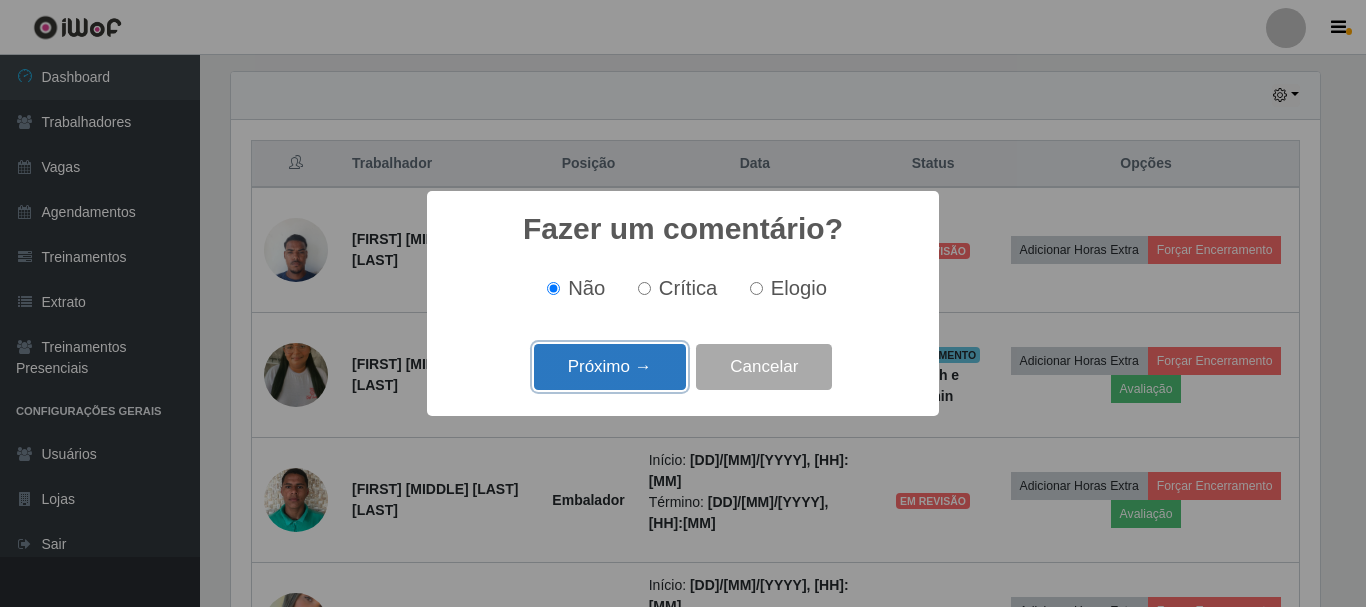 click on "Próximo →" at bounding box center [610, 367] 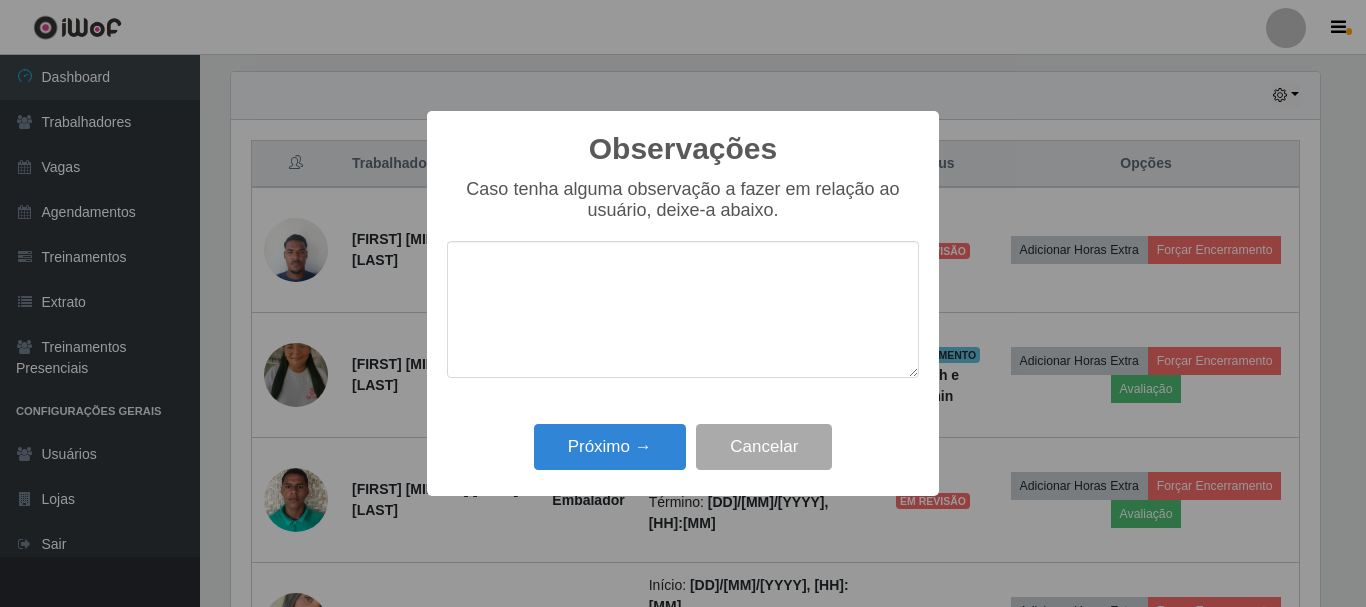 scroll, scrollTop: 999585, scrollLeft: 998911, axis: both 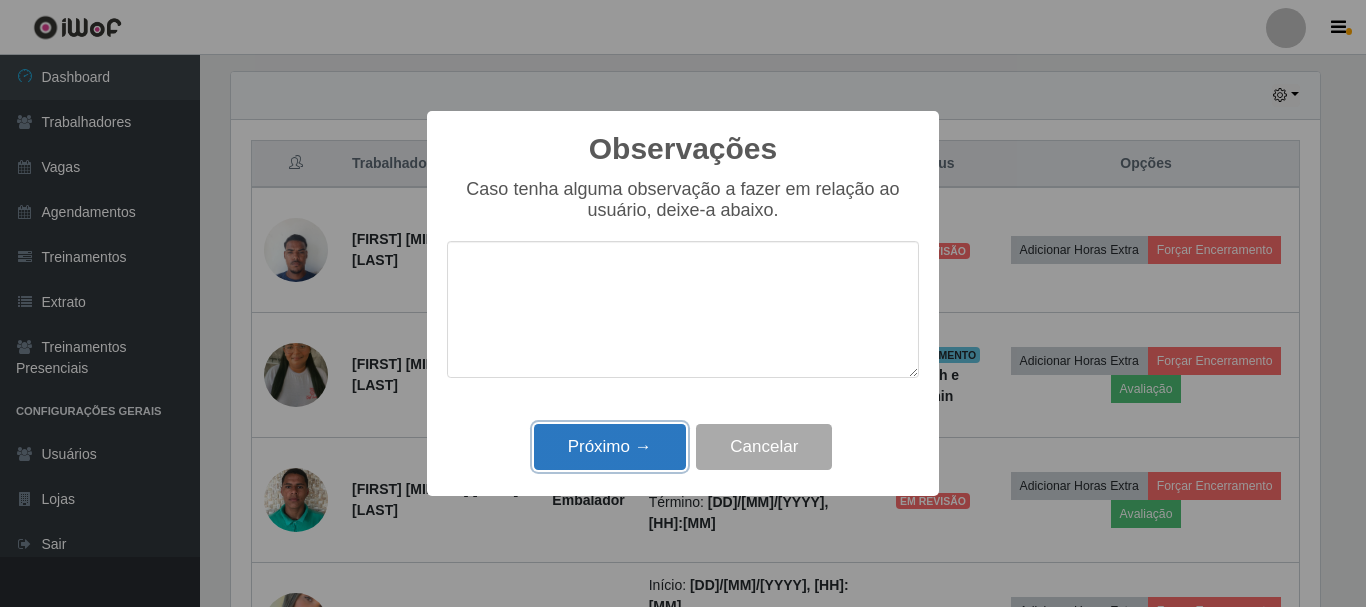 click on "Próximo →" at bounding box center [610, 447] 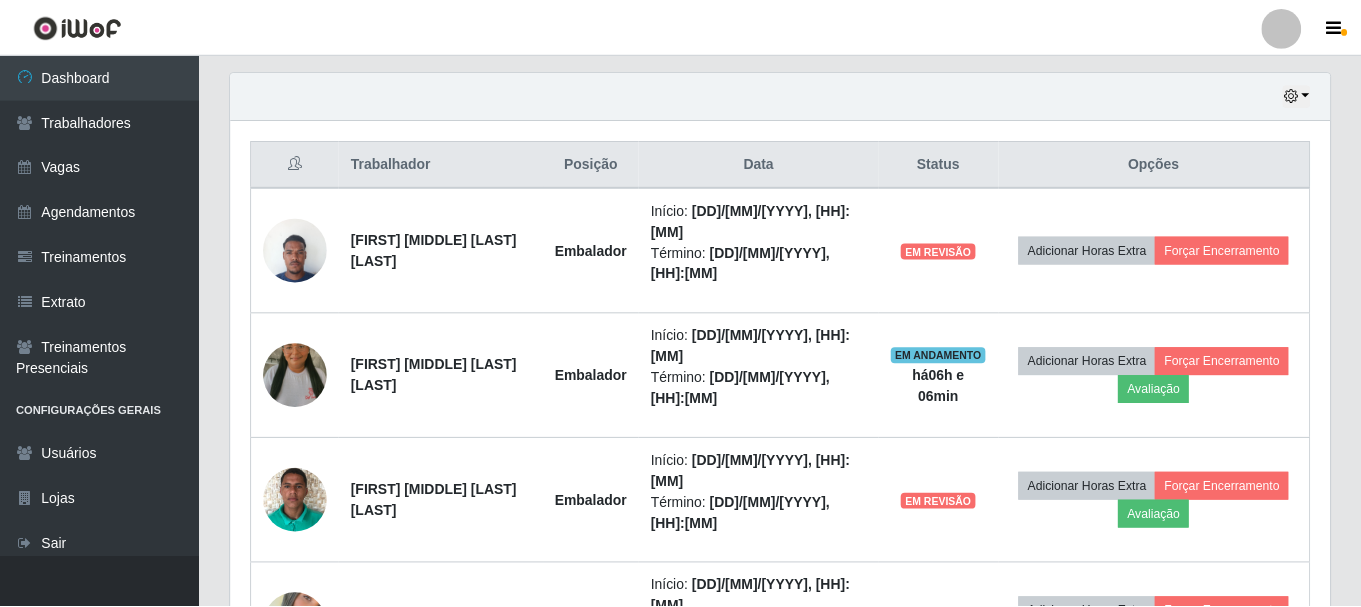 scroll, scrollTop: 771, scrollLeft: 0, axis: vertical 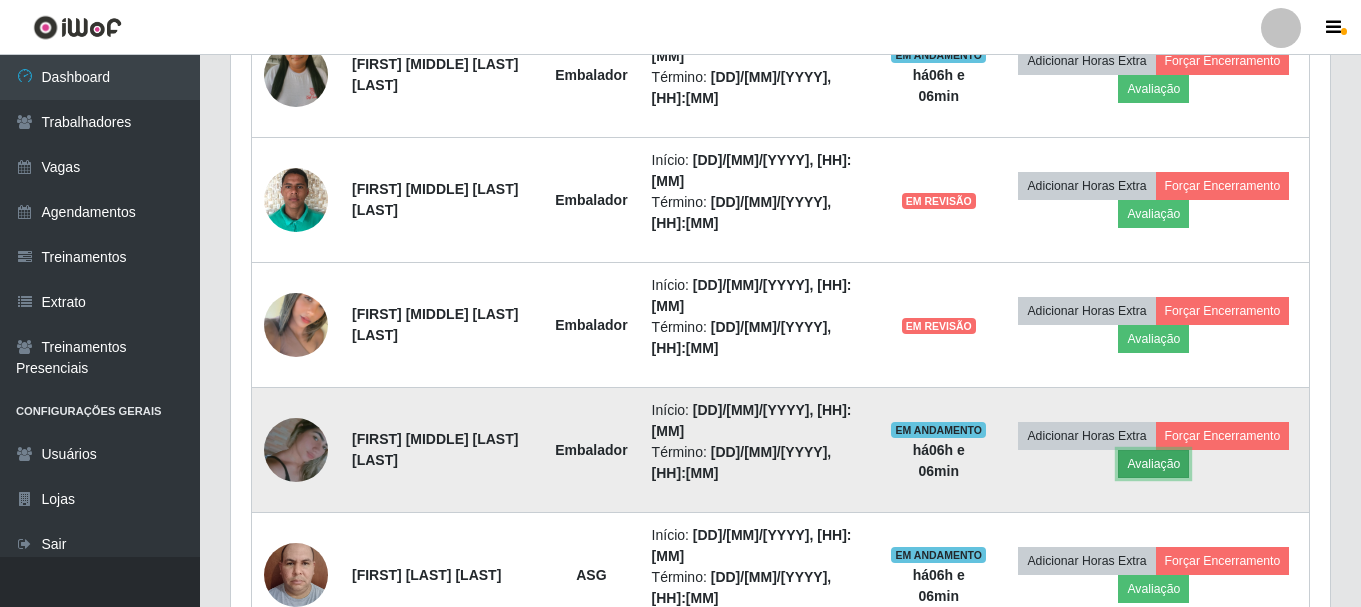 click on "Avaliação" at bounding box center [1153, 464] 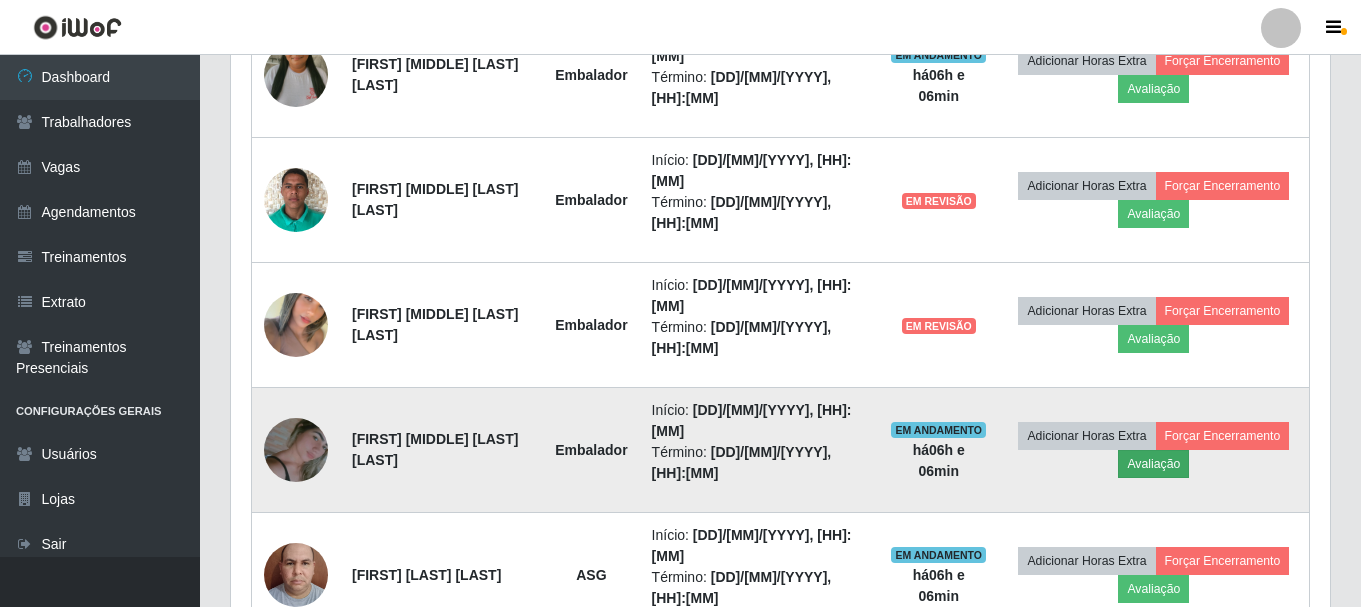 scroll, scrollTop: 999585, scrollLeft: 998911, axis: both 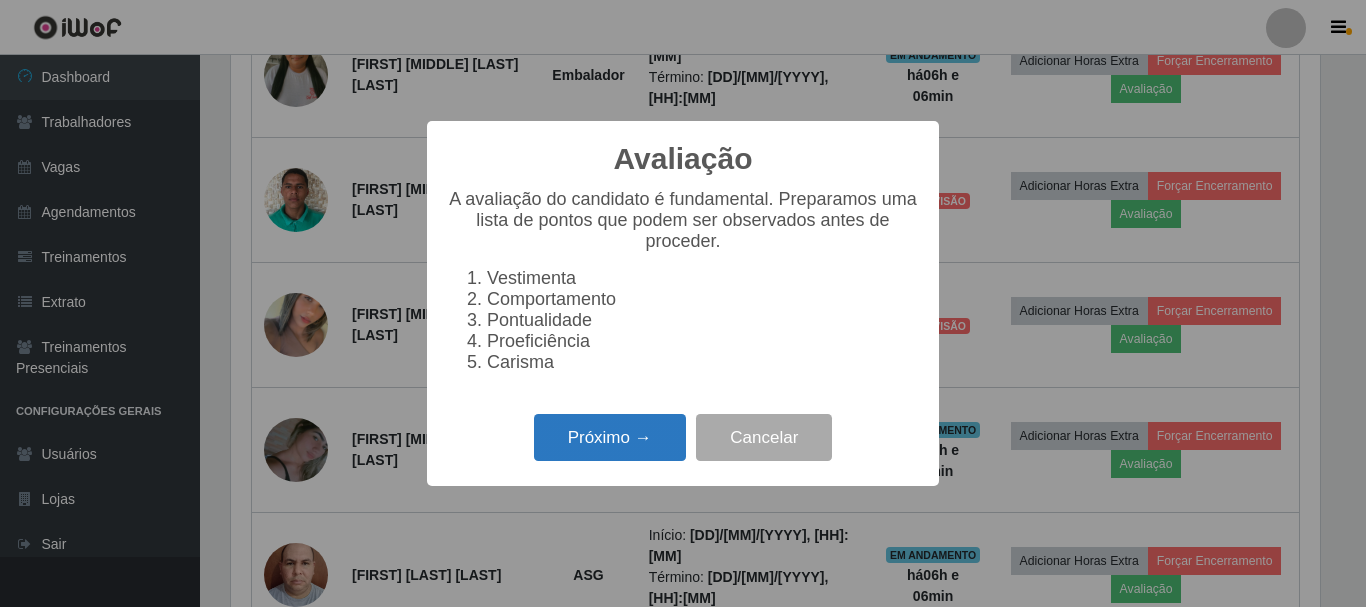 click on "Próximo →" at bounding box center [610, 437] 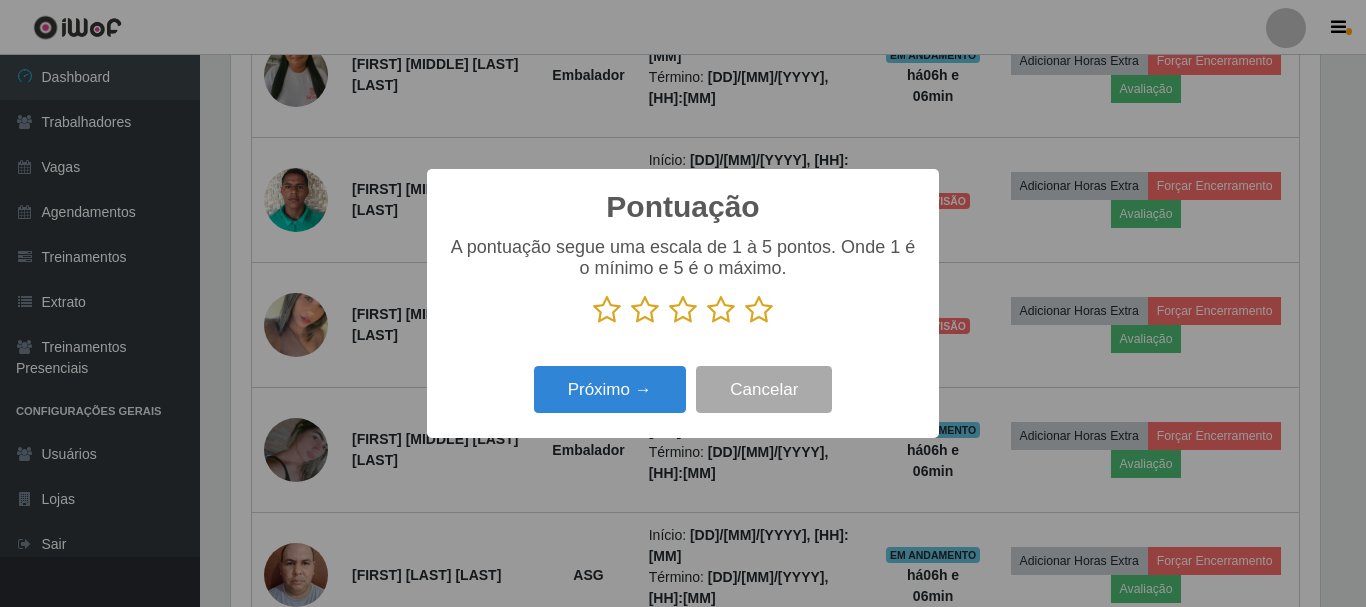 click at bounding box center (683, 310) 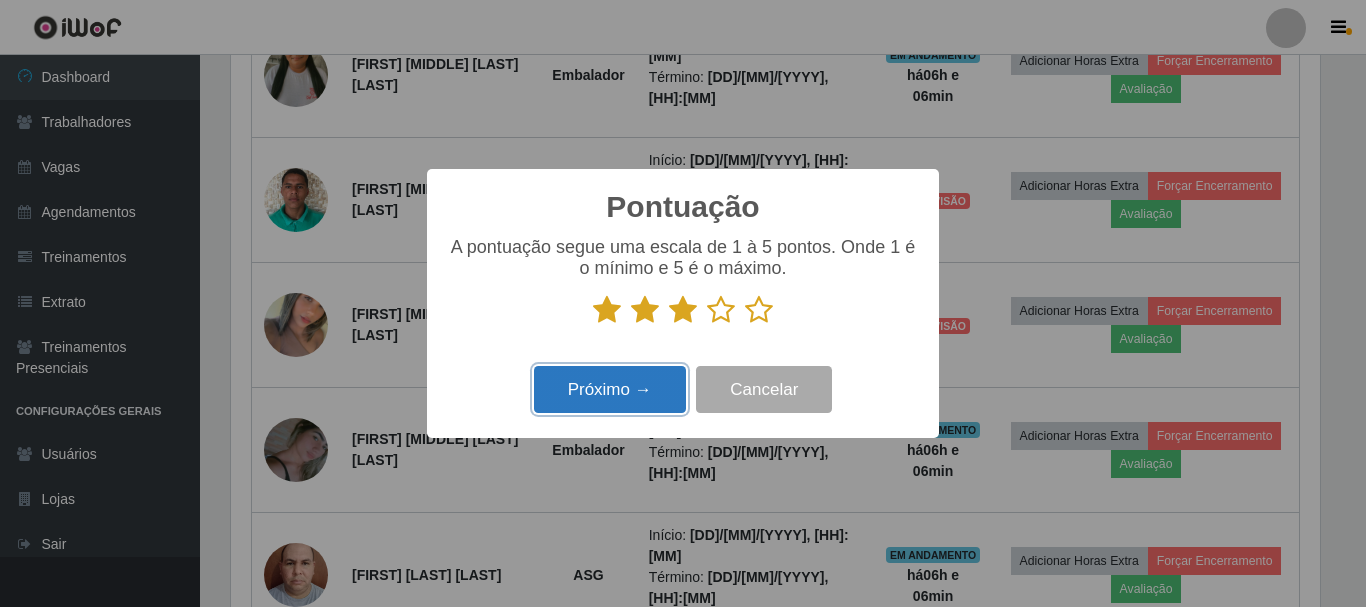 click on "Próximo →" at bounding box center (610, 389) 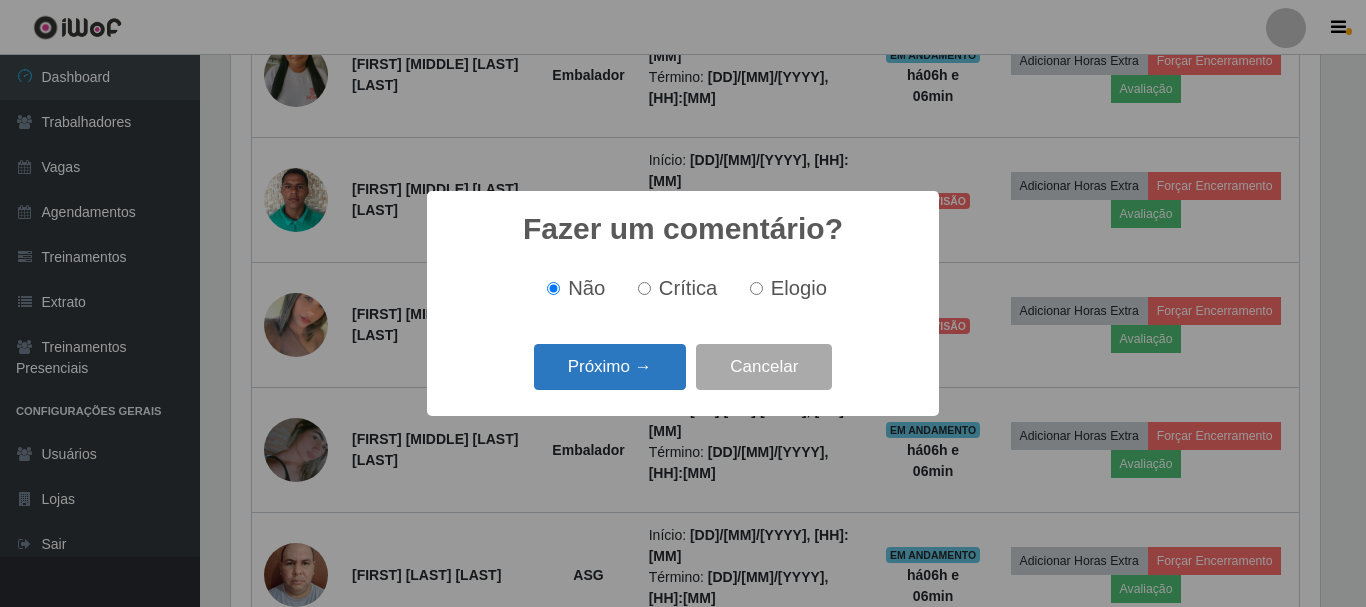click on "Próximo →" at bounding box center (610, 367) 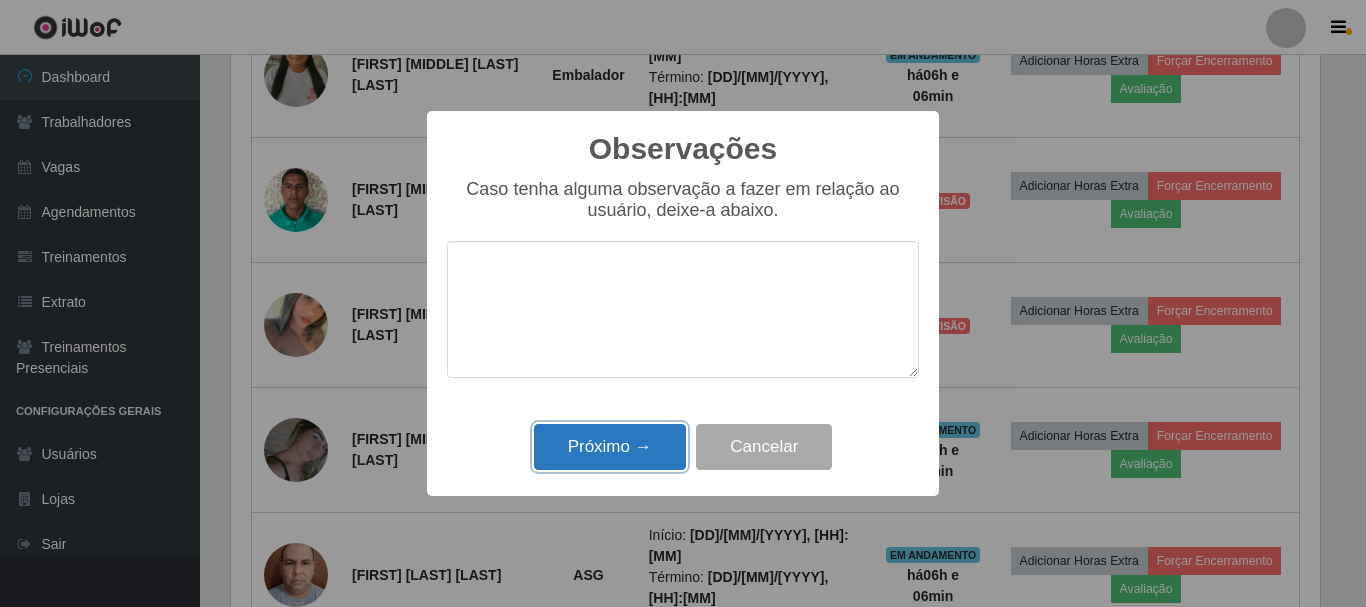 click on "Próximo →" at bounding box center (610, 447) 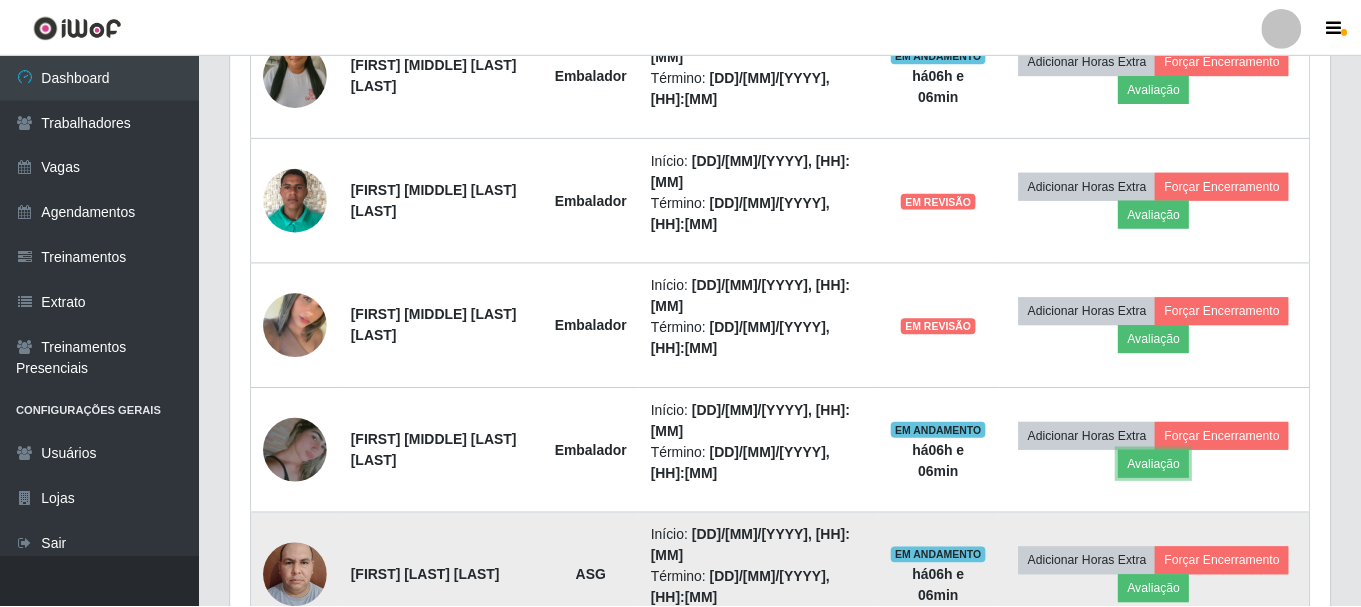 scroll, scrollTop: 999585, scrollLeft: 998901, axis: both 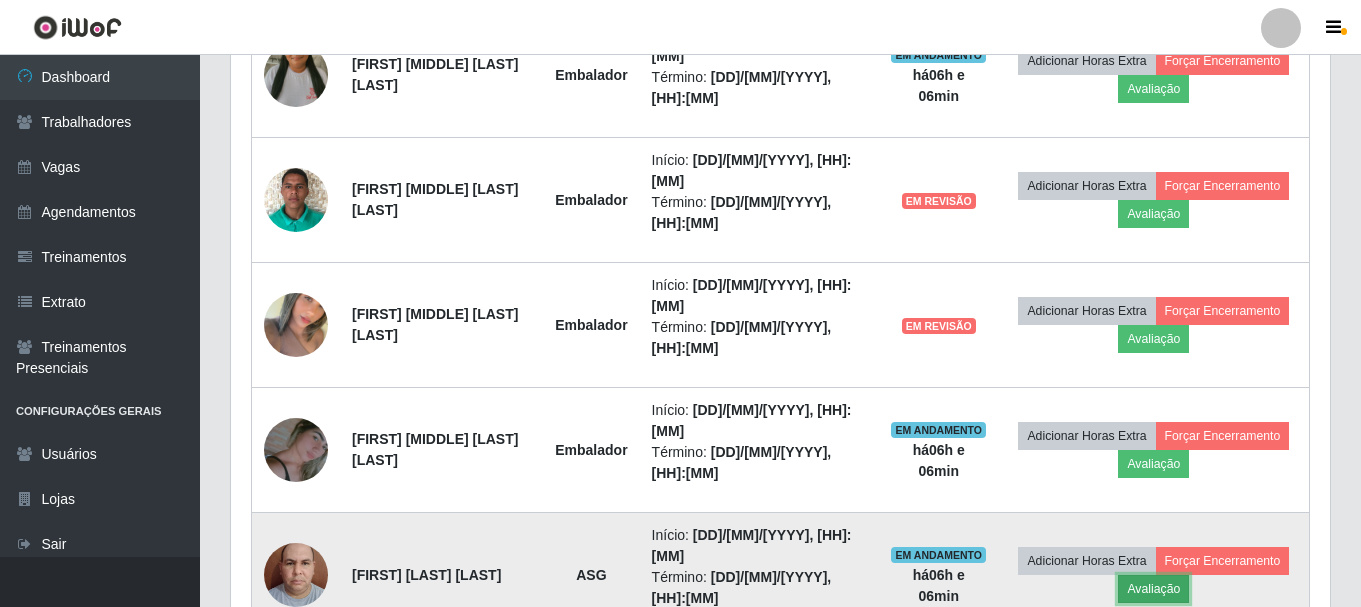 click on "Avaliação" at bounding box center [1153, 589] 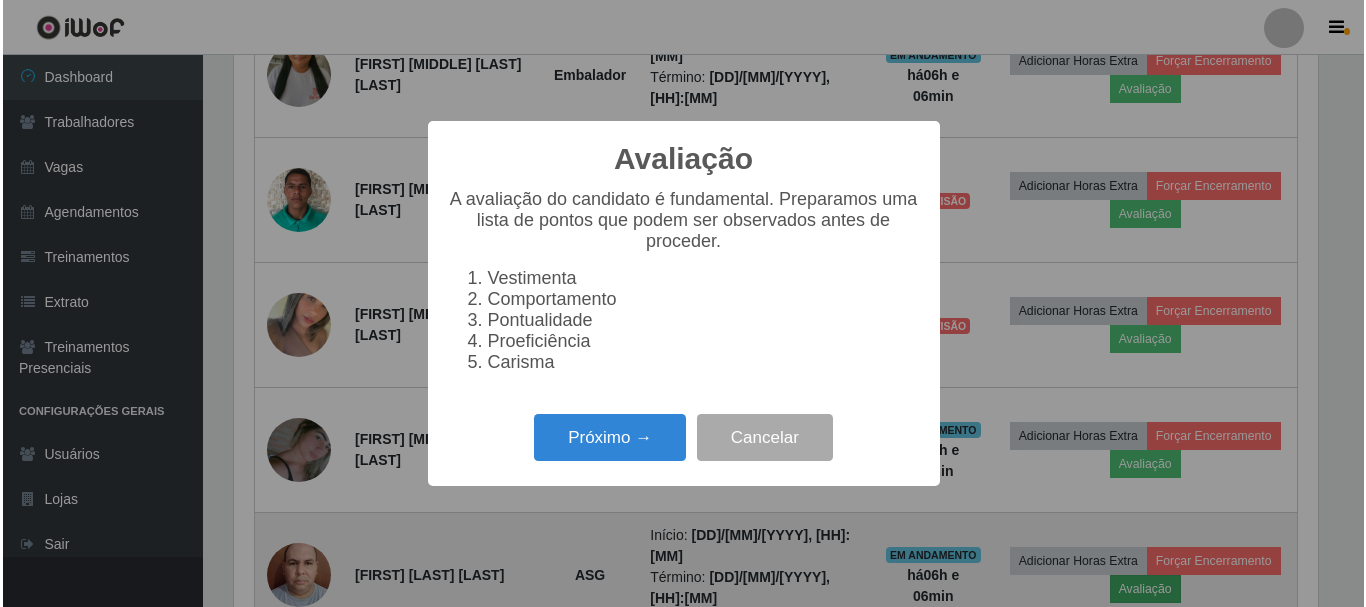 scroll, scrollTop: 999585, scrollLeft: 998911, axis: both 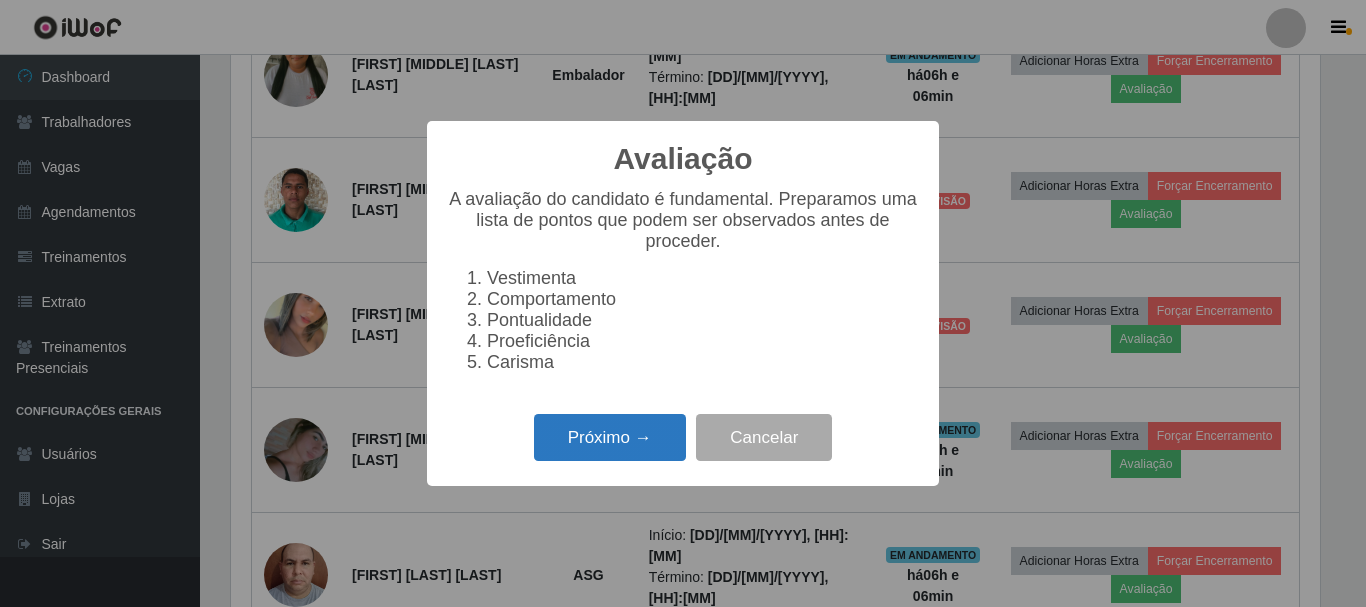 click on "Próximo →" at bounding box center (610, 437) 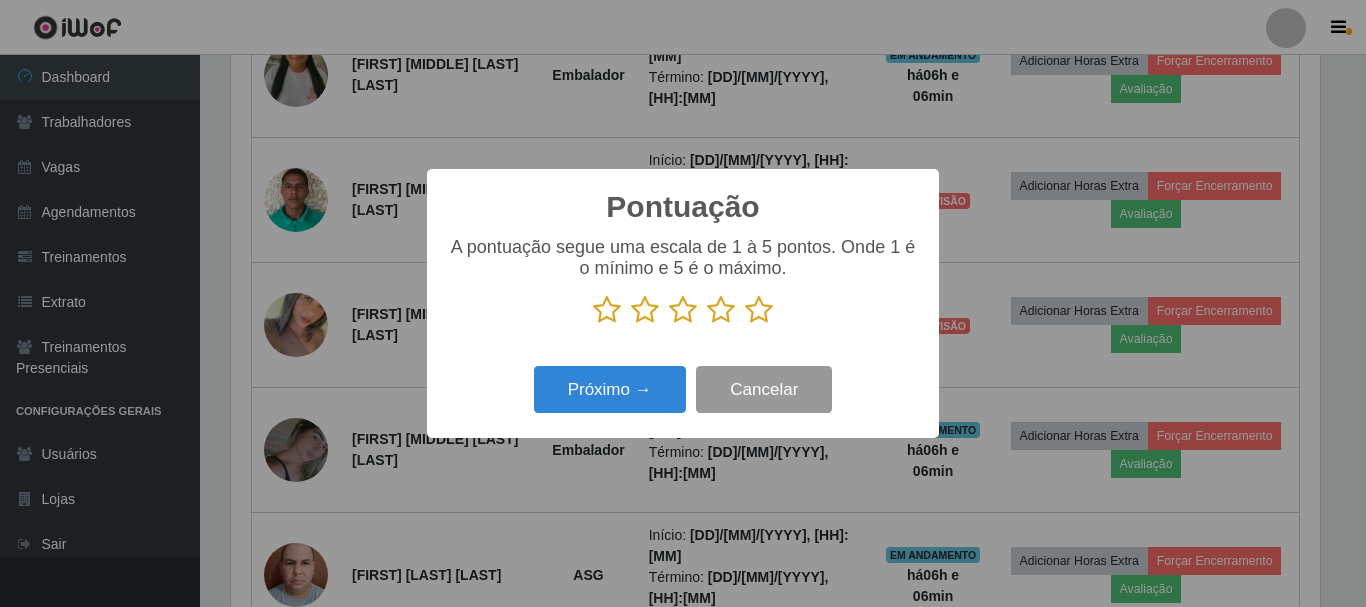 scroll, scrollTop: 999585, scrollLeft: 998911, axis: both 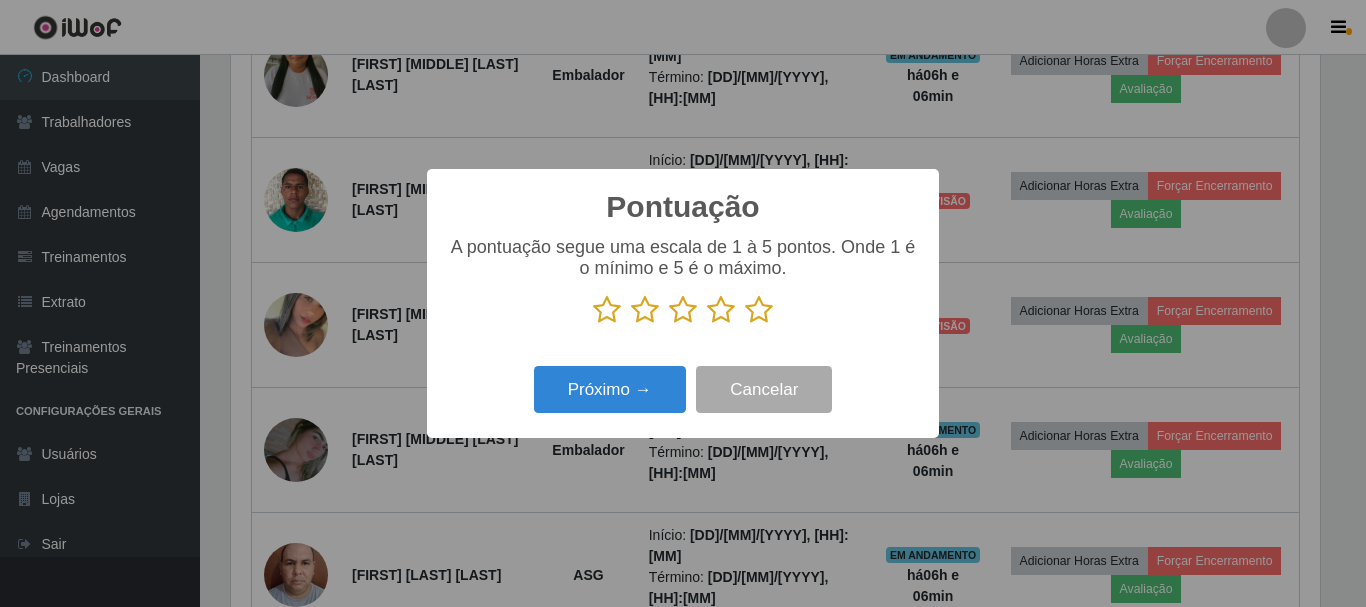 click at bounding box center [759, 310] 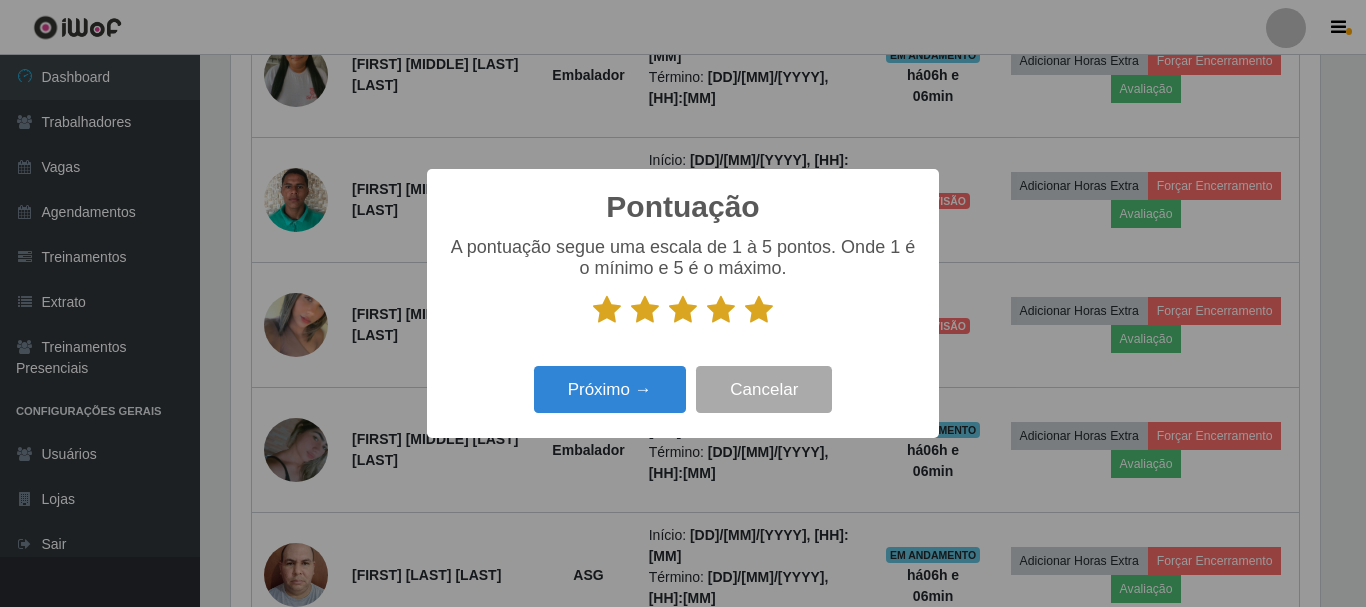 click at bounding box center [759, 310] 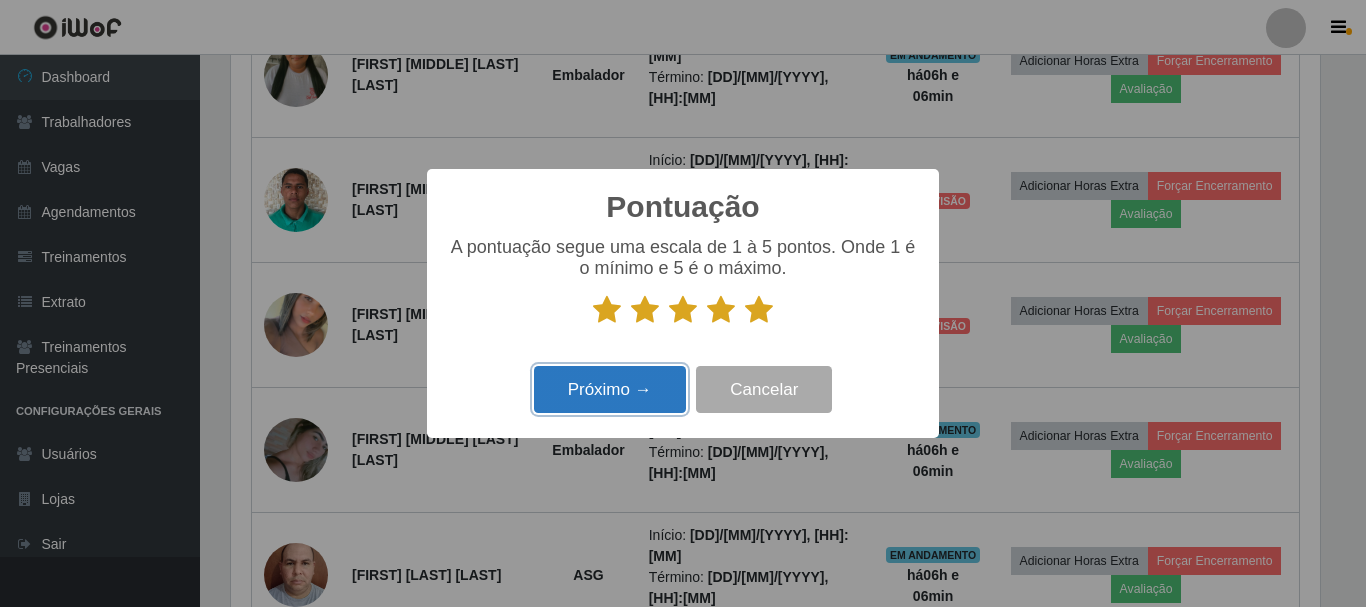 click on "Próximo →" at bounding box center [610, 389] 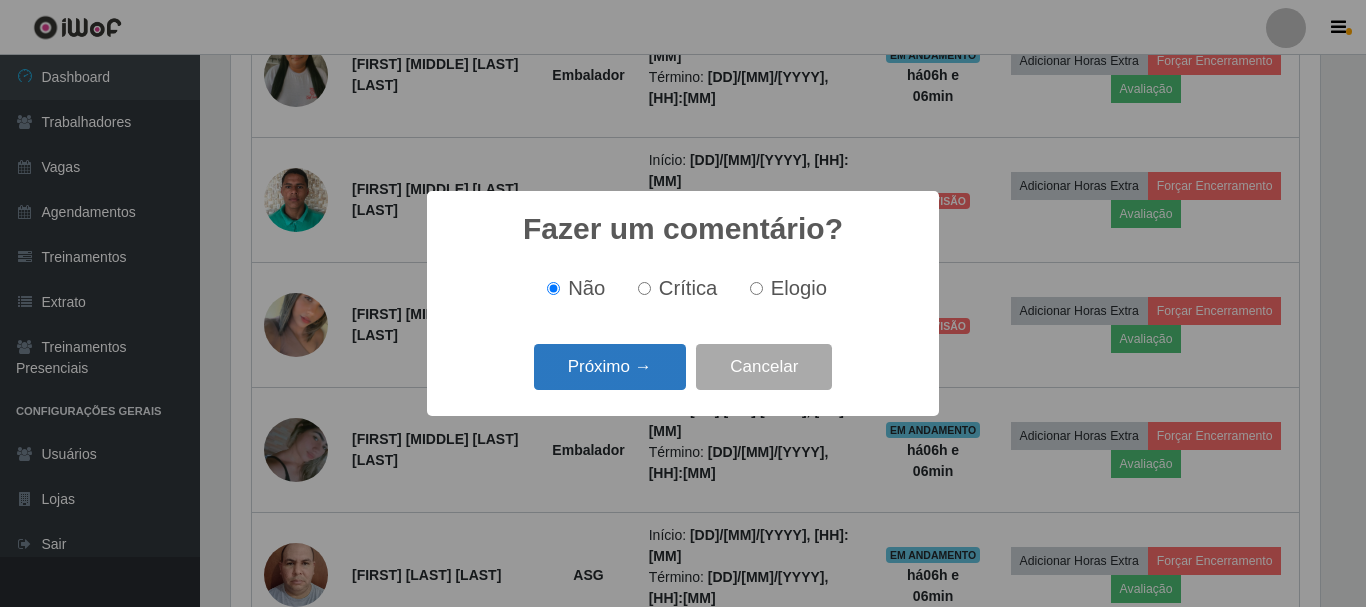 click on "Próximo →" at bounding box center (610, 367) 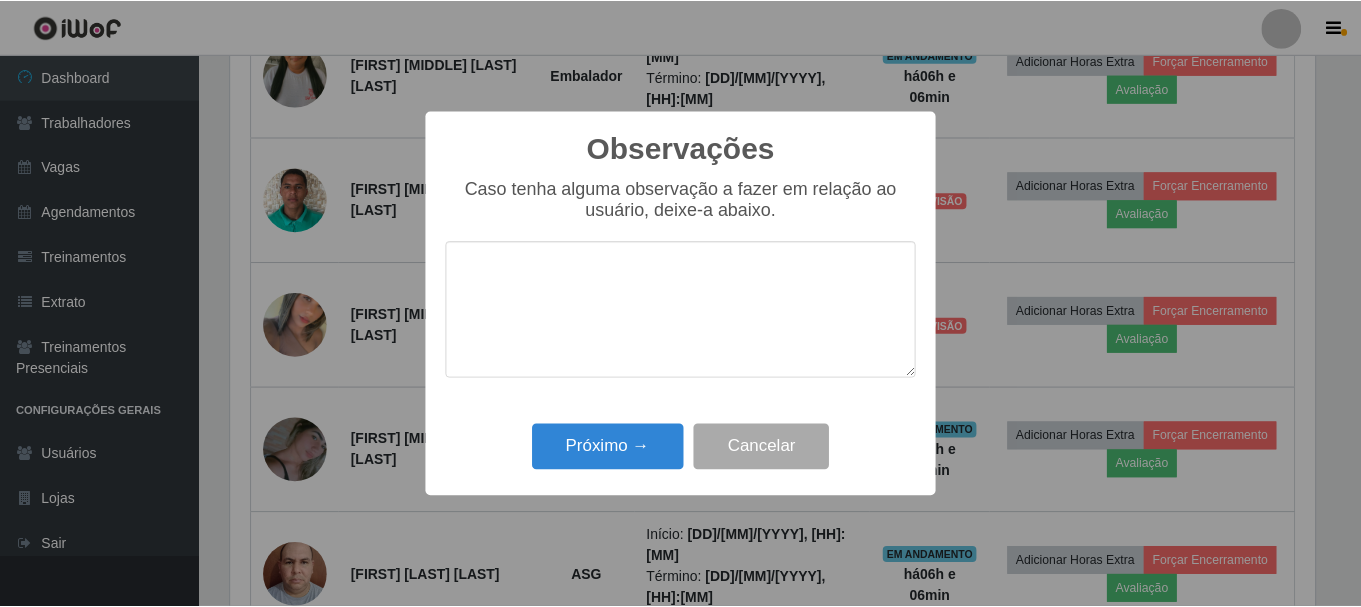 scroll, scrollTop: 999585, scrollLeft: 998911, axis: both 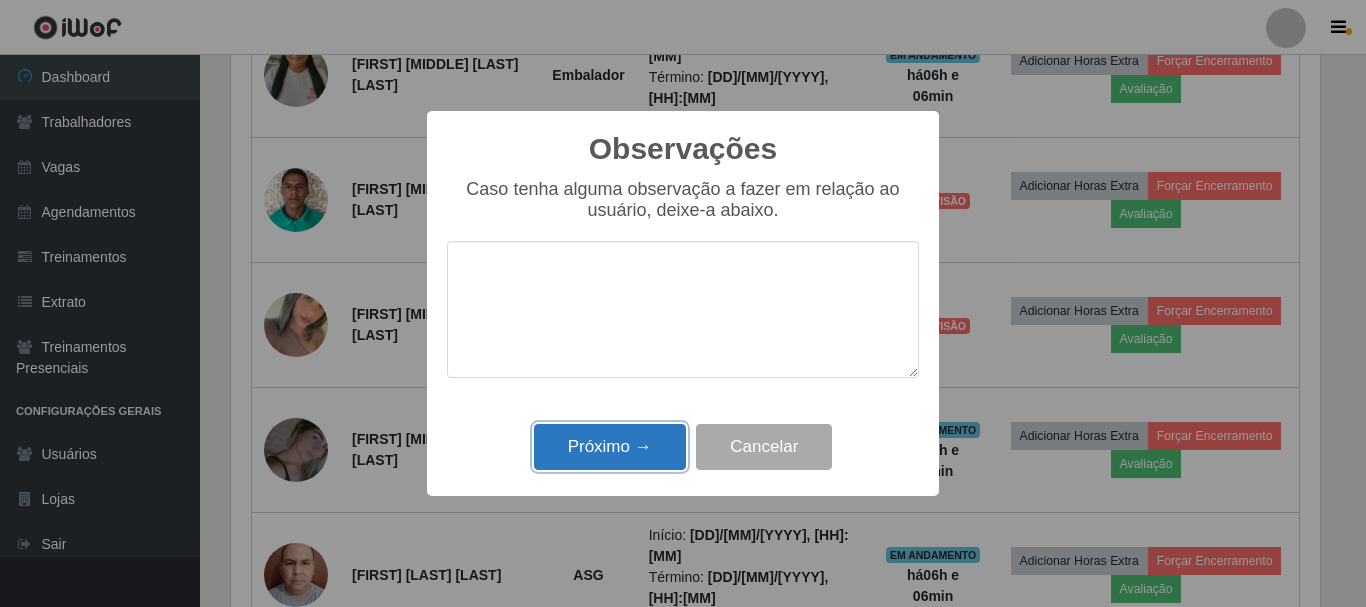 click on "Próximo →" at bounding box center (610, 447) 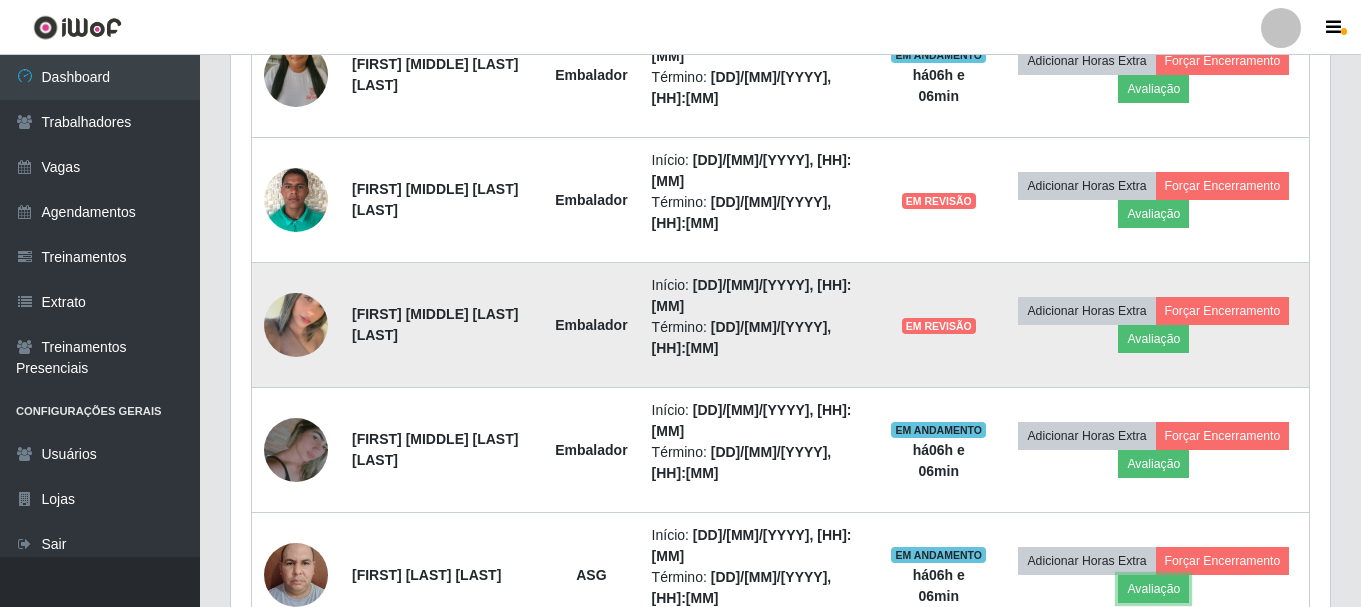 scroll, scrollTop: 999585, scrollLeft: 998901, axis: both 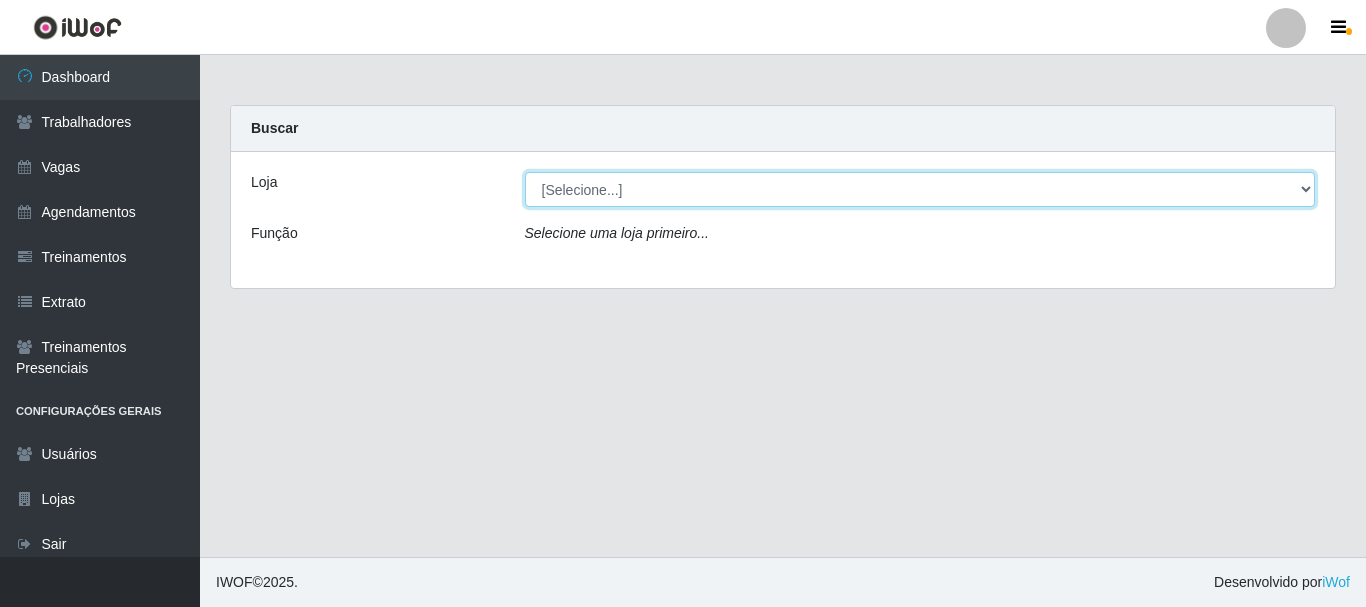 click on "[Selecione...] Supermercado Compre Bem - [CITY]" at bounding box center [920, 189] 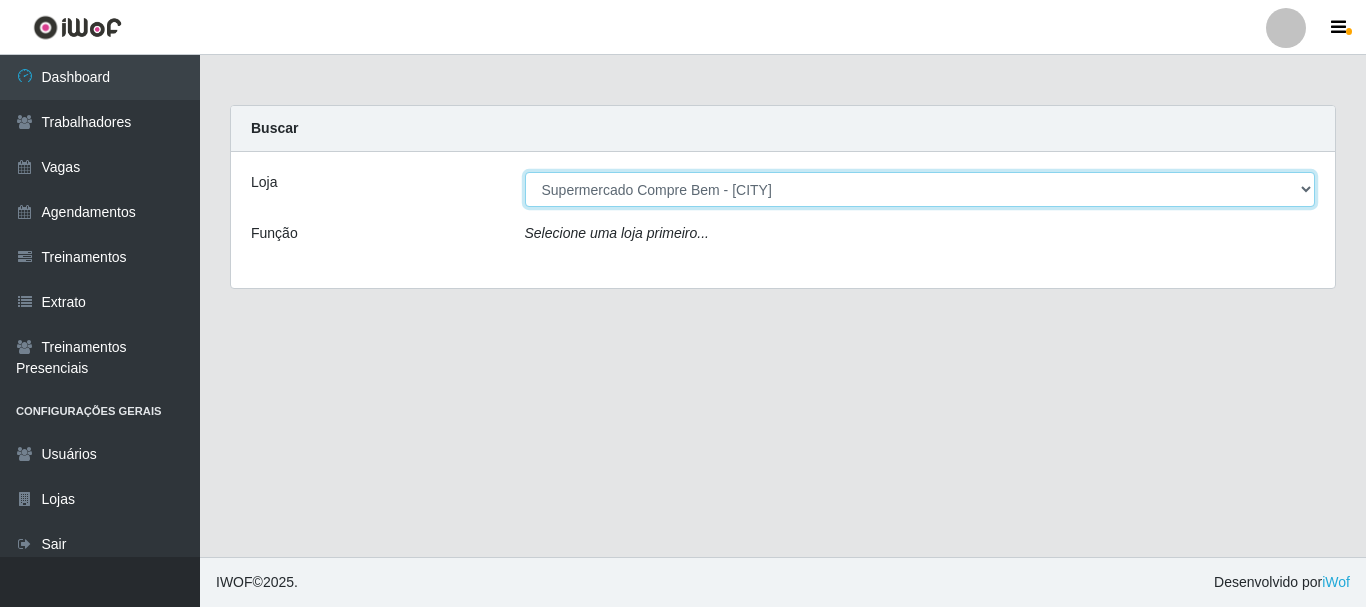 click on "[Selecione...] Supermercado Compre Bem - [CITY]" at bounding box center [920, 189] 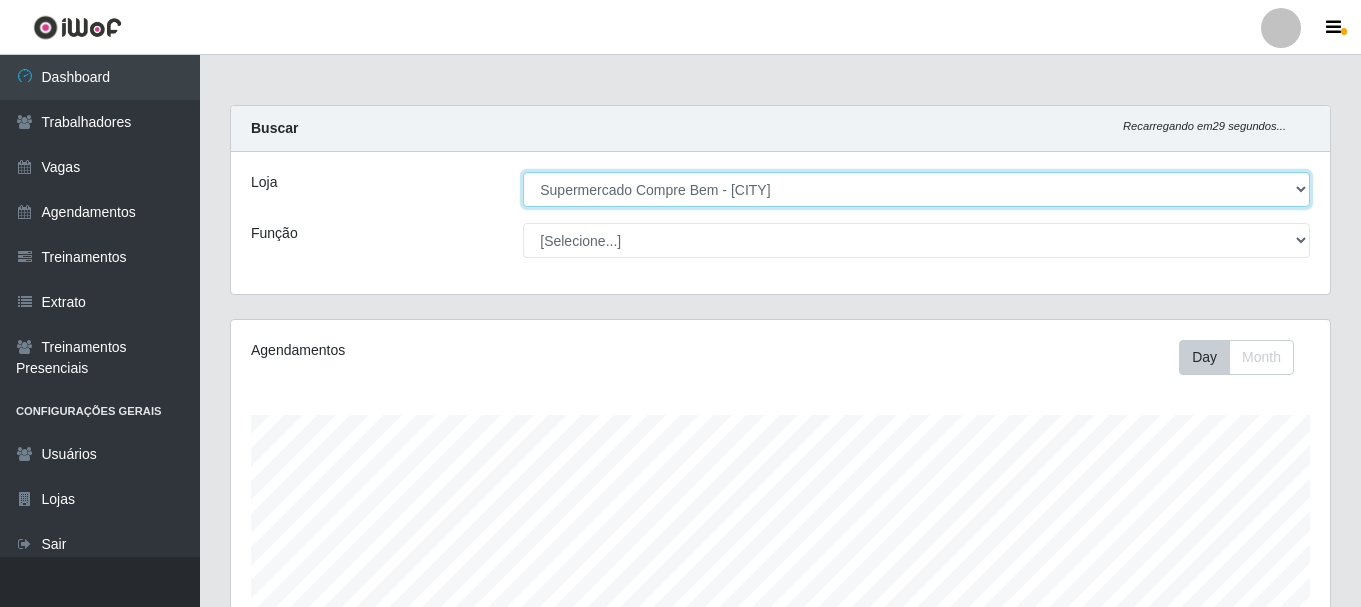 scroll, scrollTop: 999585, scrollLeft: 998901, axis: both 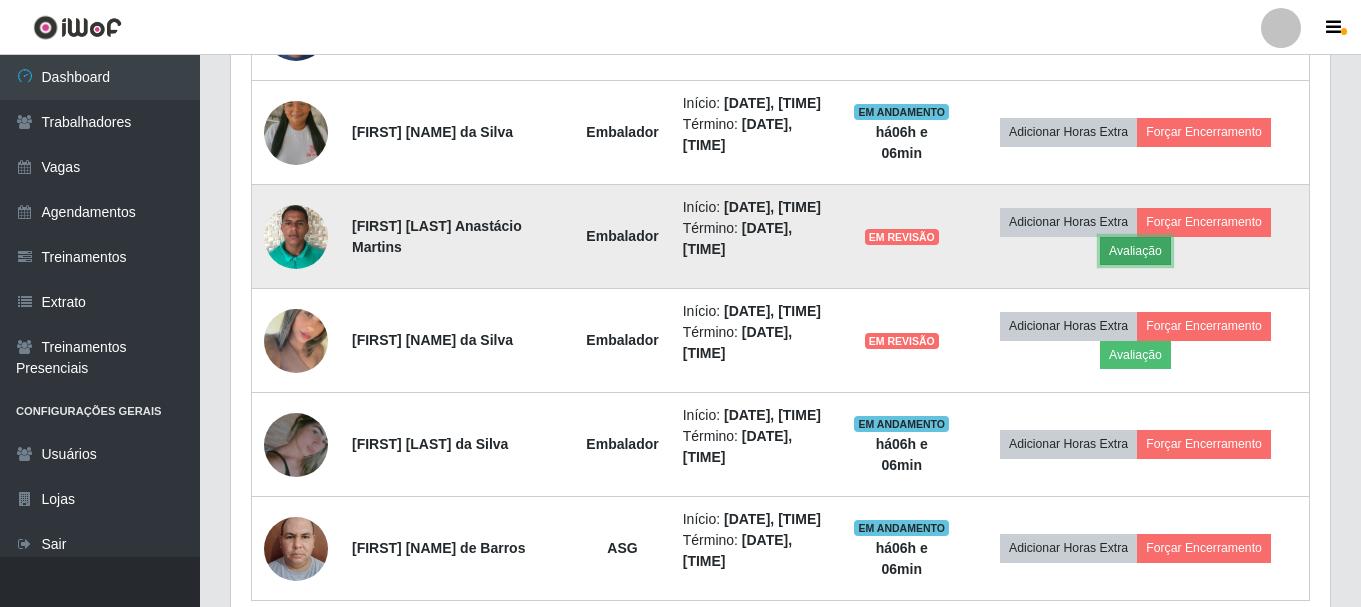 click on "Avaliação" at bounding box center (1135, 251) 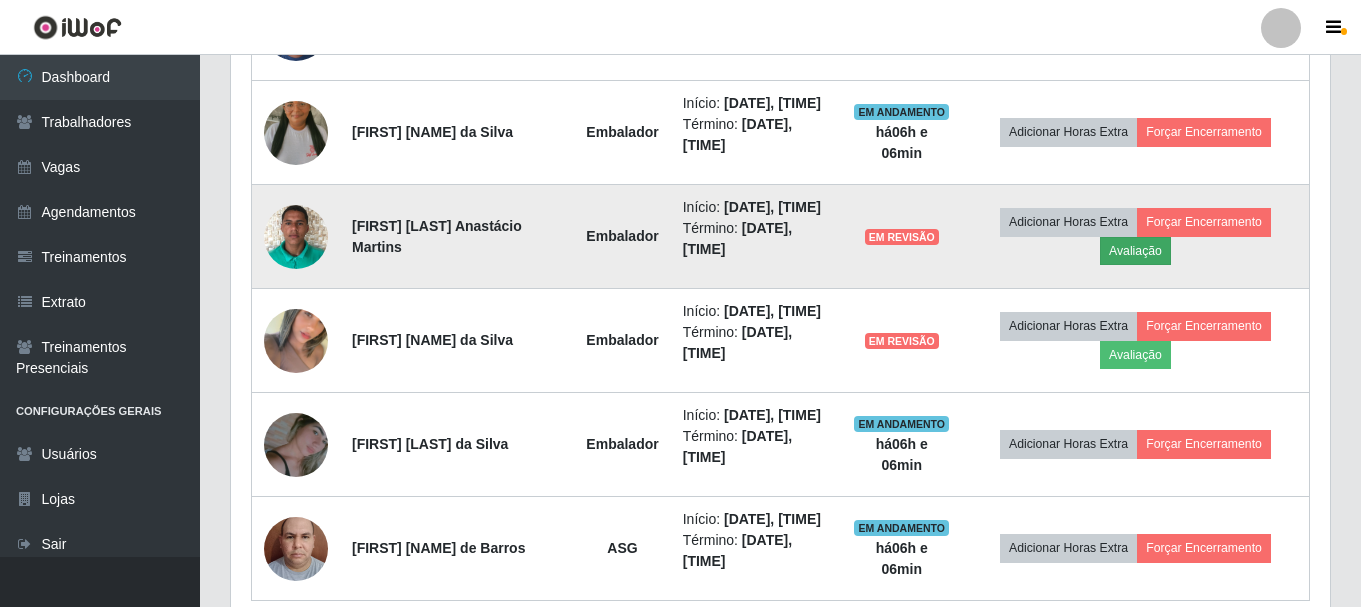 scroll, scrollTop: 999585, scrollLeft: 998911, axis: both 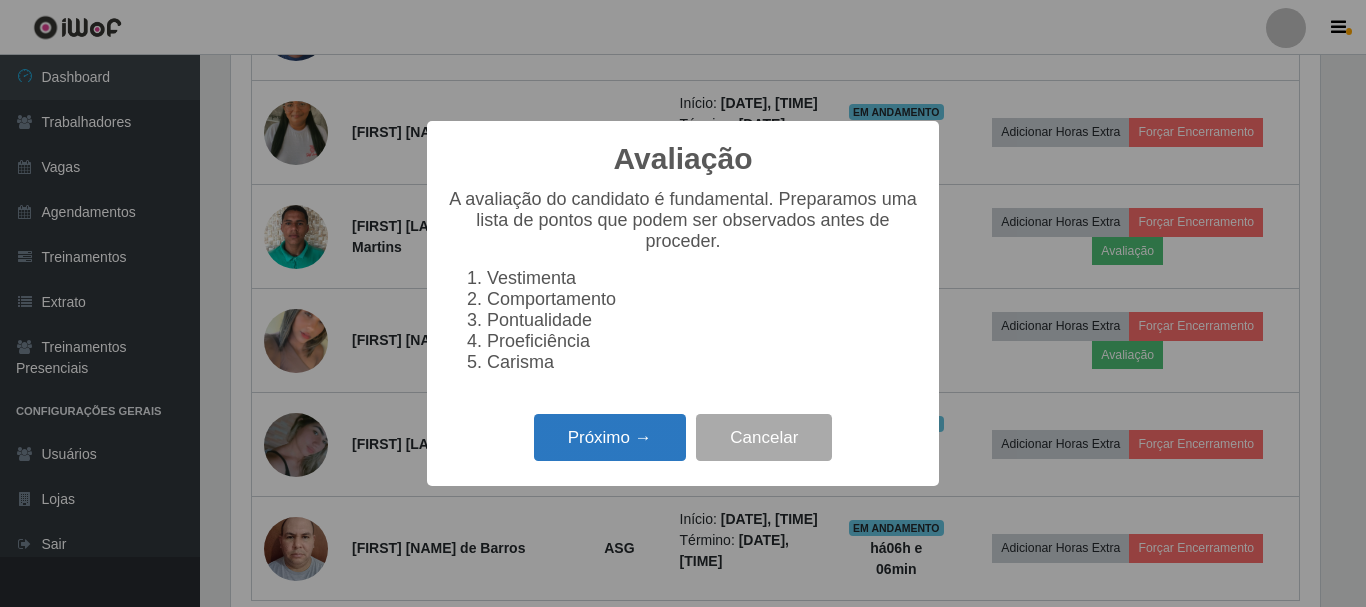 click on "Próximo →" at bounding box center [610, 437] 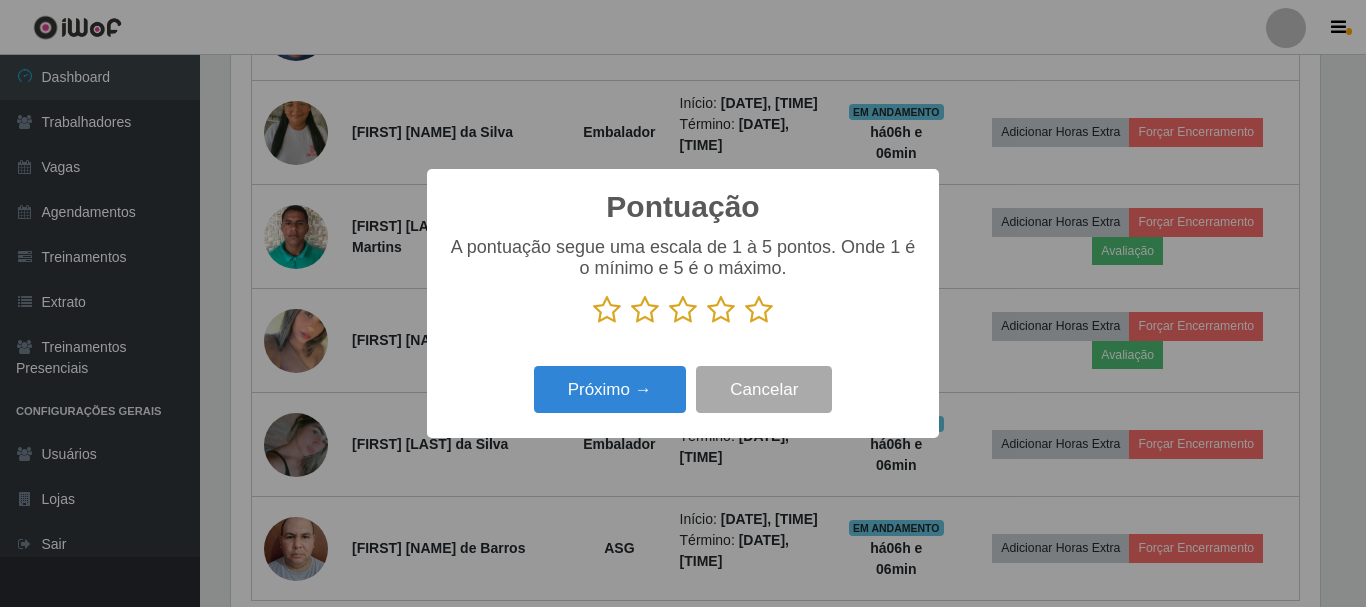 click at bounding box center [759, 310] 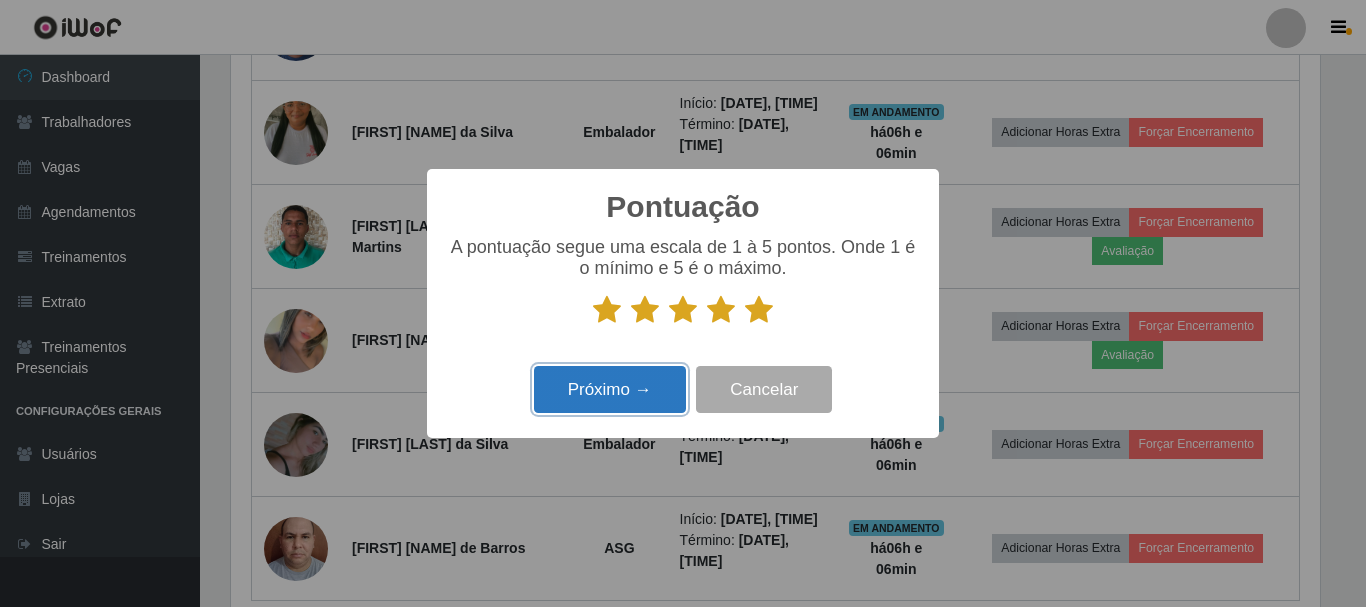 click on "Próximo →" at bounding box center [610, 389] 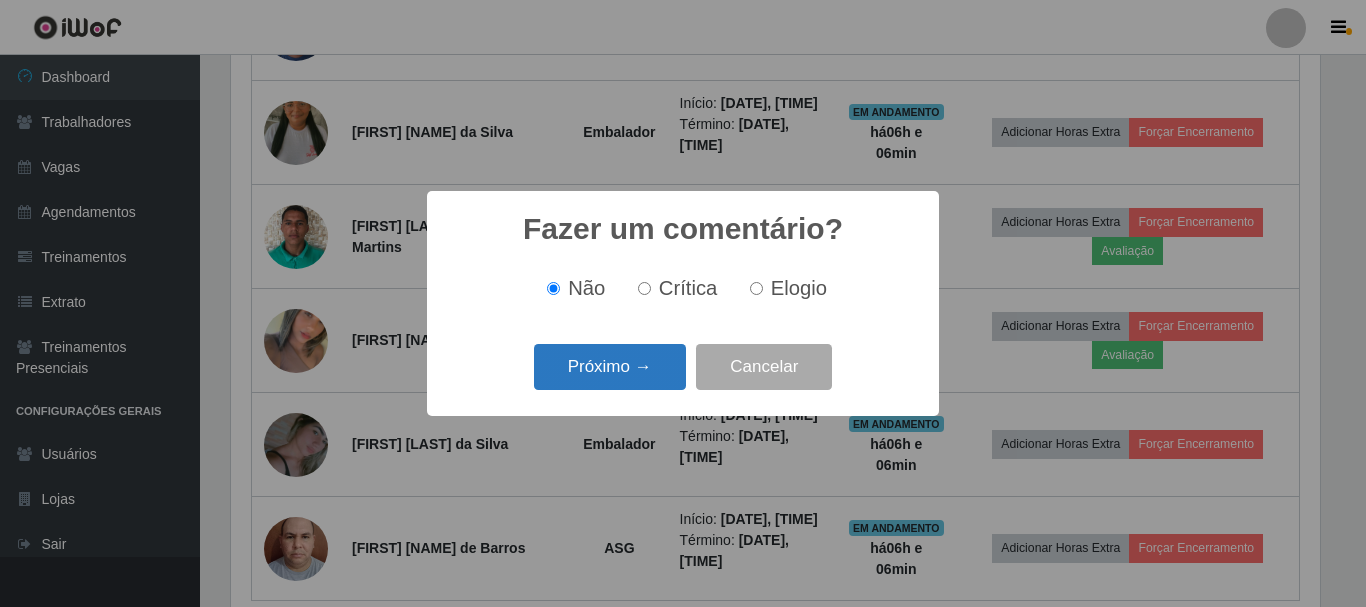 click on "Próximo →" at bounding box center [610, 367] 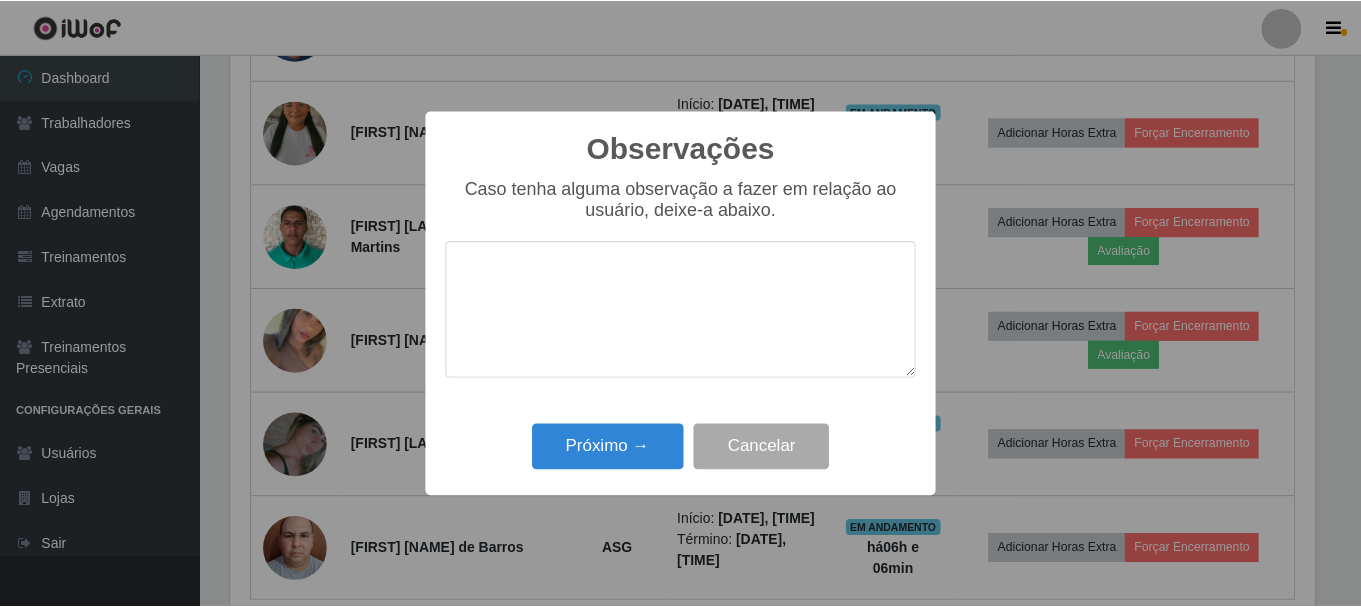 scroll, scrollTop: 999585, scrollLeft: 998911, axis: both 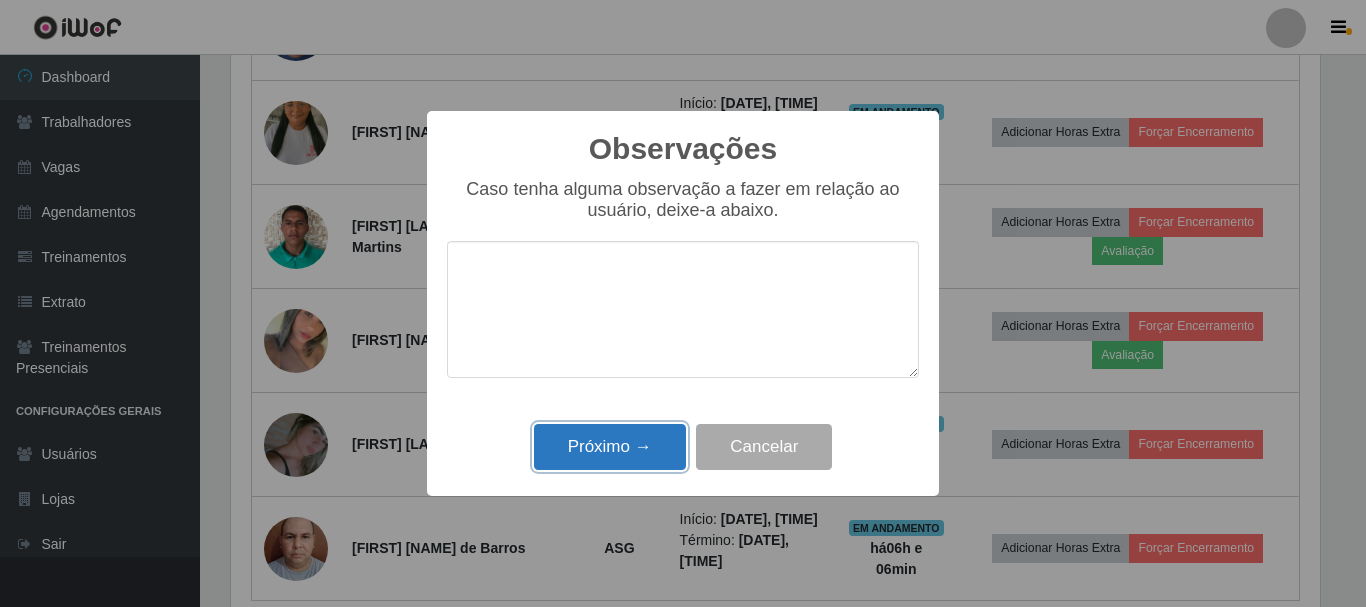 click on "Próximo →" at bounding box center (610, 447) 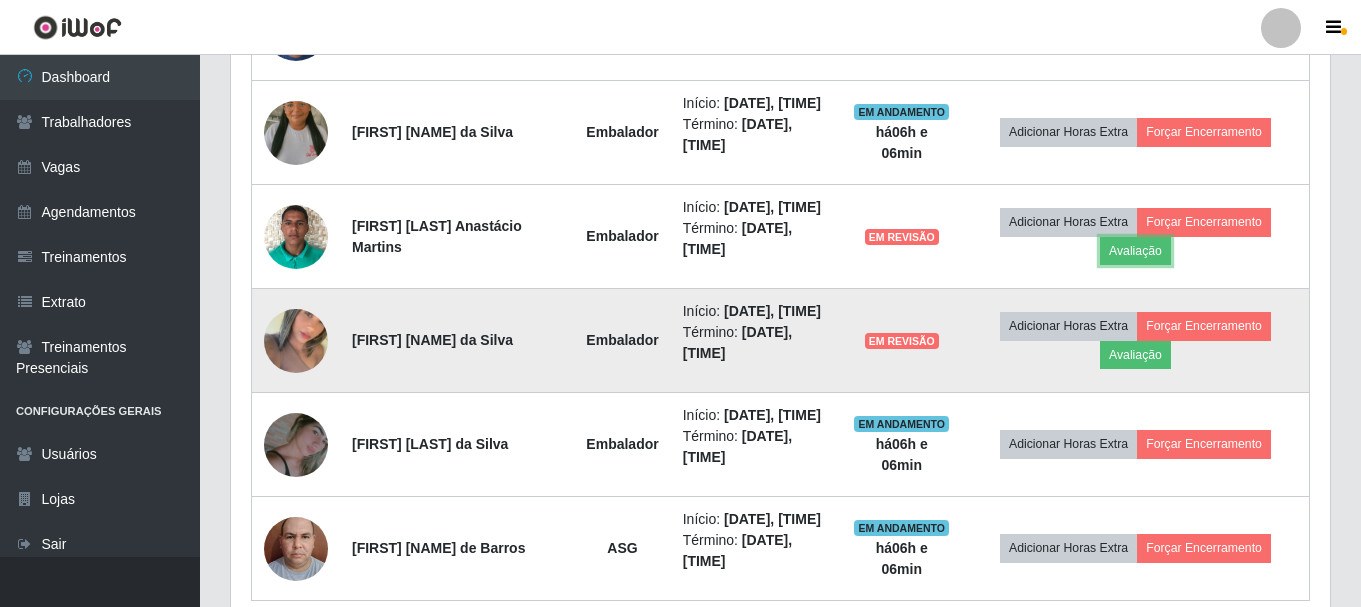 scroll, scrollTop: 999585, scrollLeft: 998901, axis: both 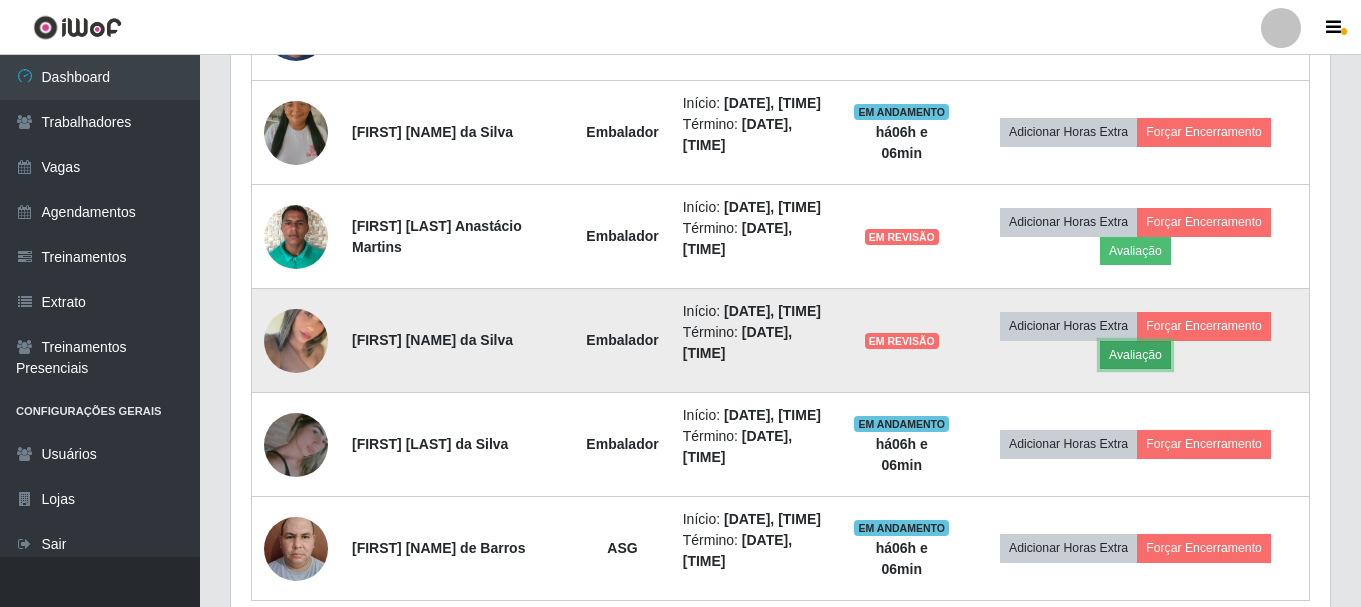 click on "Avaliação" at bounding box center [1135, 355] 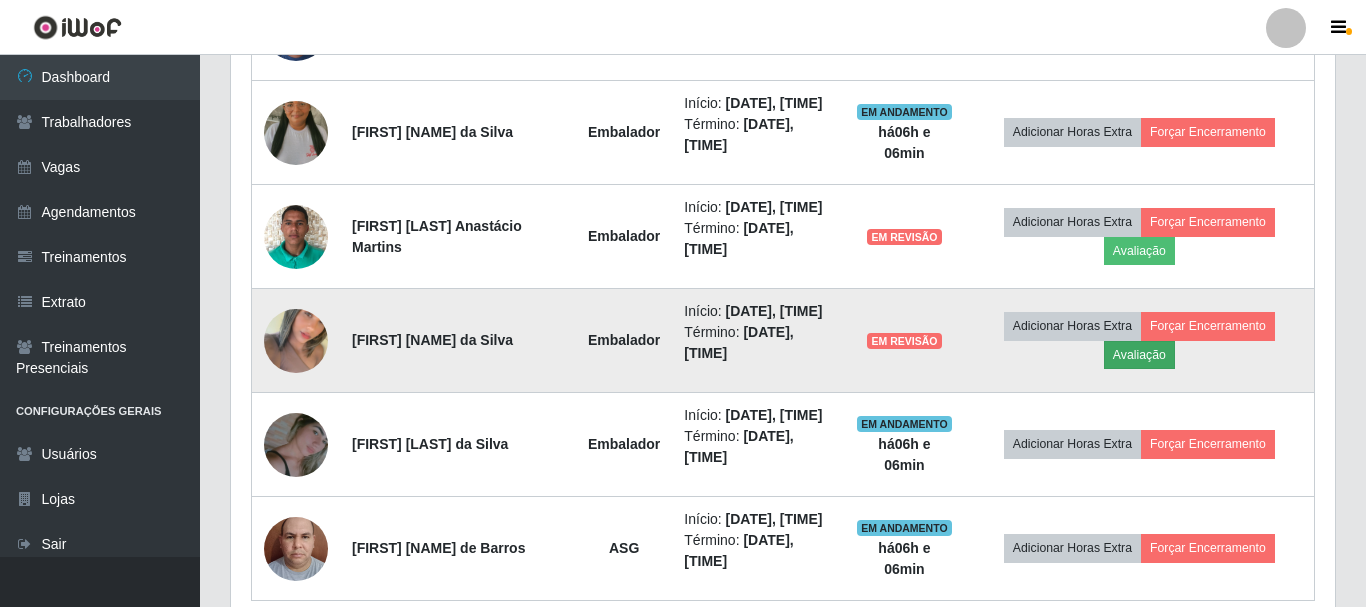 scroll, scrollTop: 999585, scrollLeft: 998911, axis: both 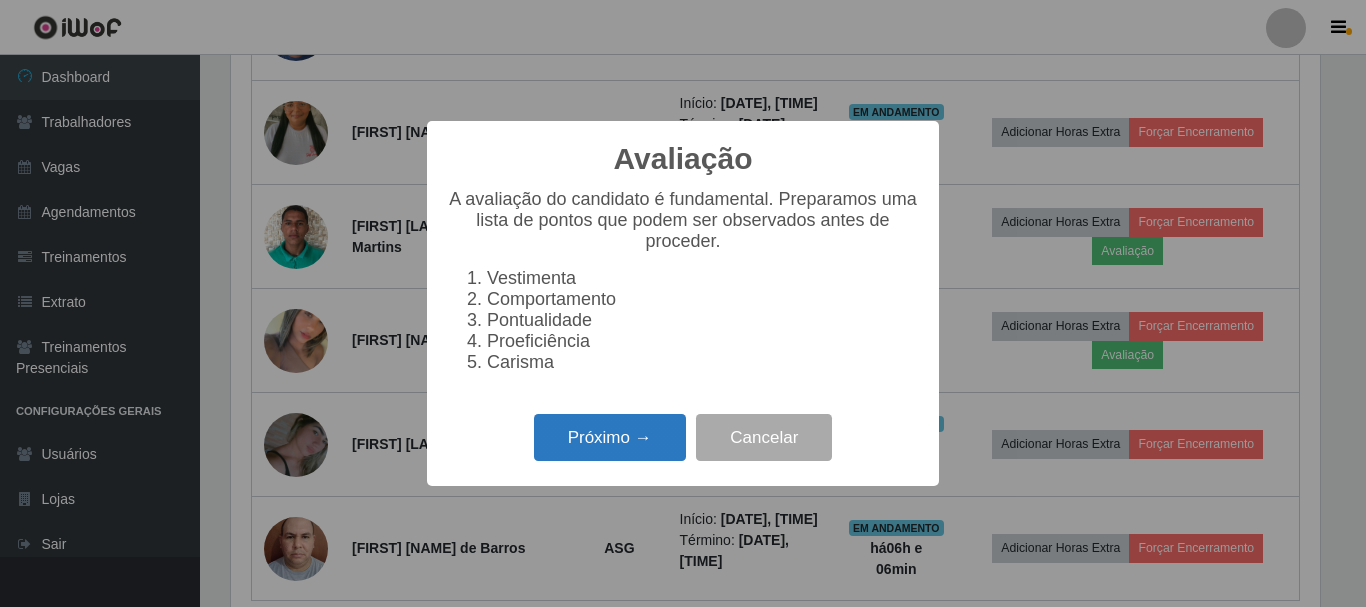 click on "Próximo →" at bounding box center (610, 437) 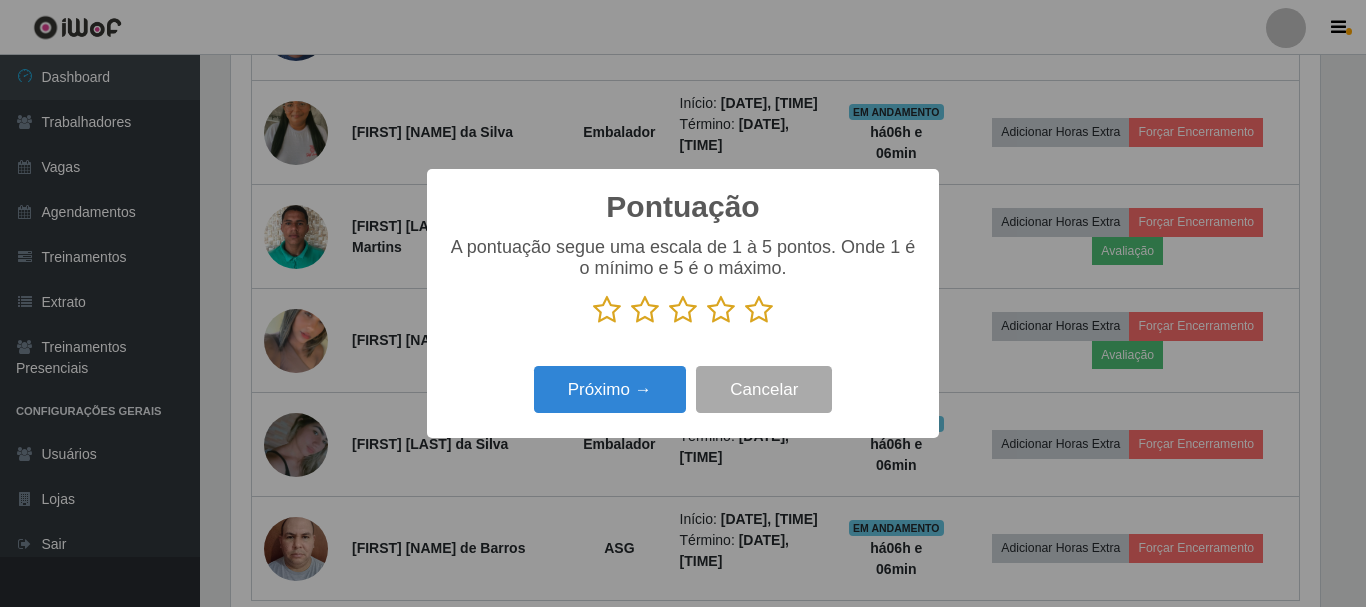 click at bounding box center (759, 310) 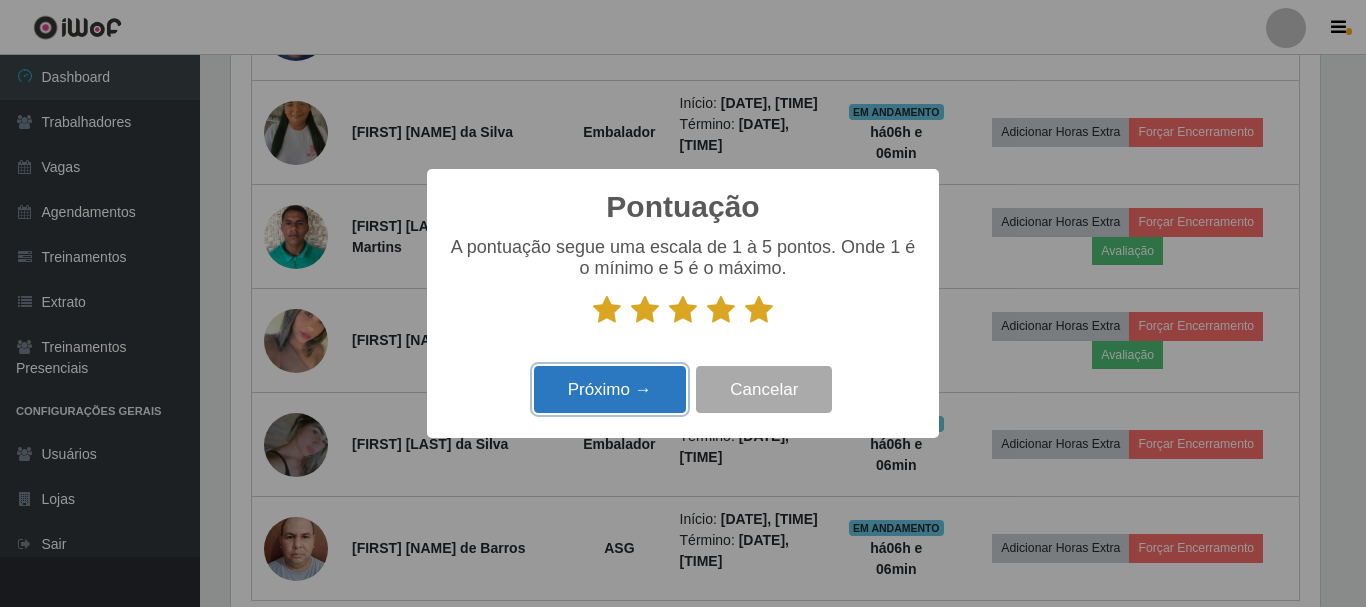 click on "Próximo →" at bounding box center [610, 389] 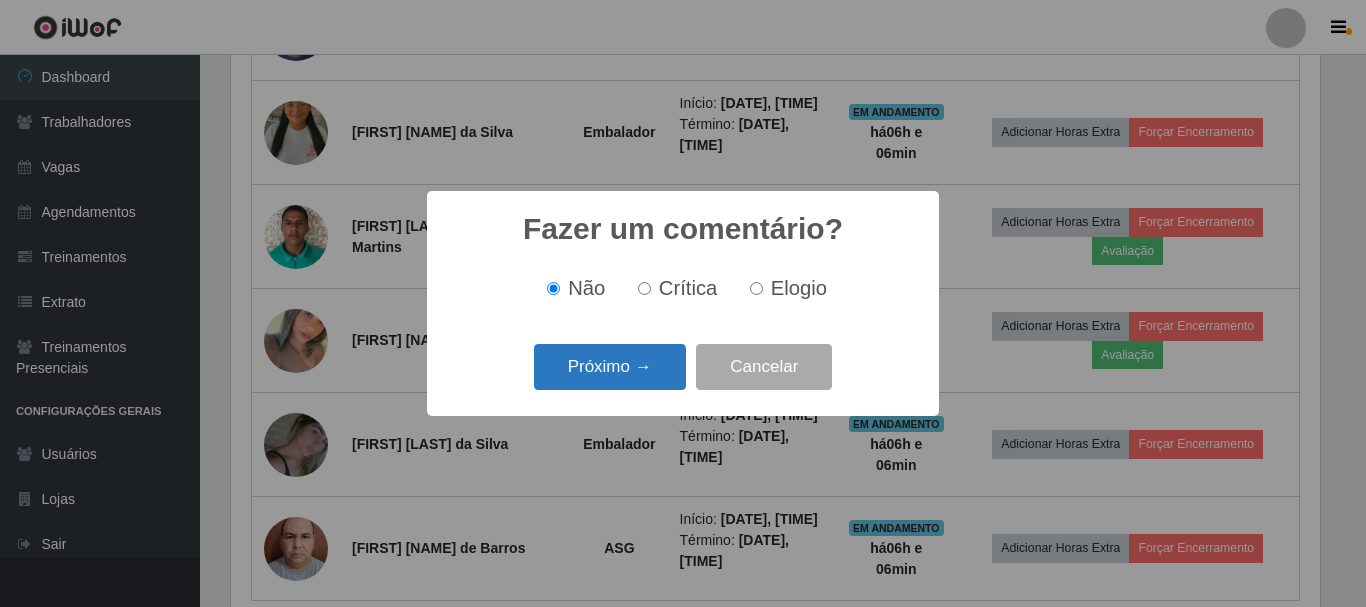 click on "Próximo →" at bounding box center (610, 367) 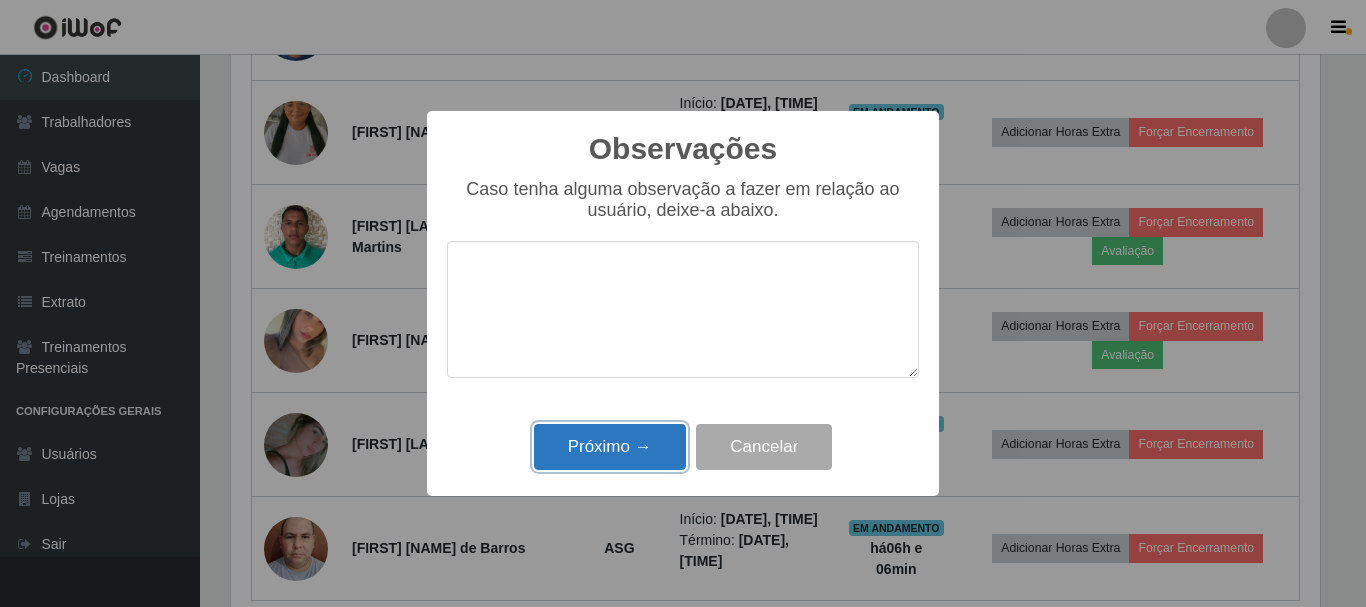 click on "Próximo →" at bounding box center (610, 447) 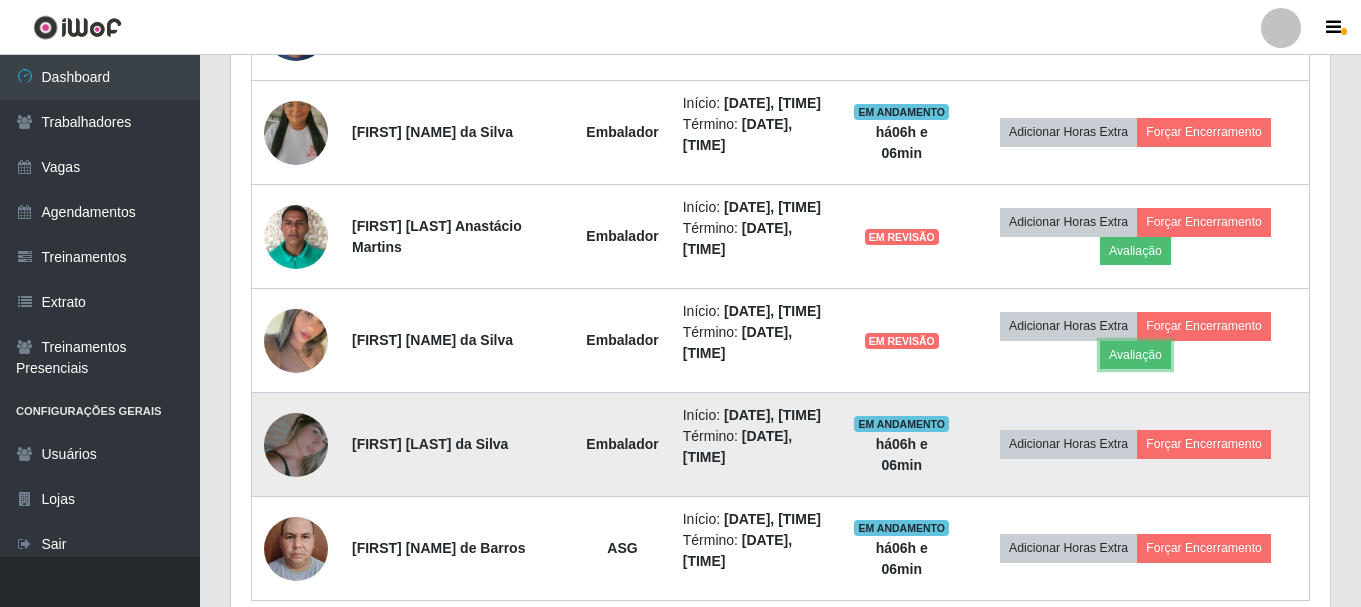 scroll, scrollTop: 999585, scrollLeft: 998901, axis: both 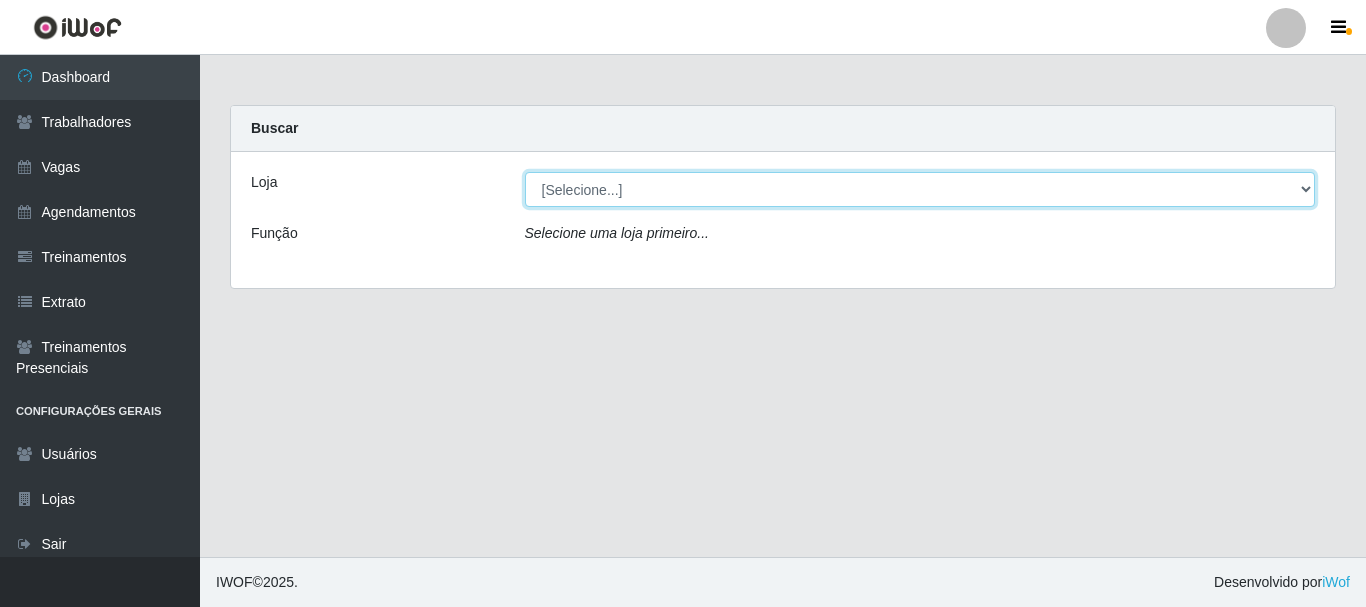 click on "[Selecione...] Supermercado Compre Bem - [CITY]" at bounding box center [920, 189] 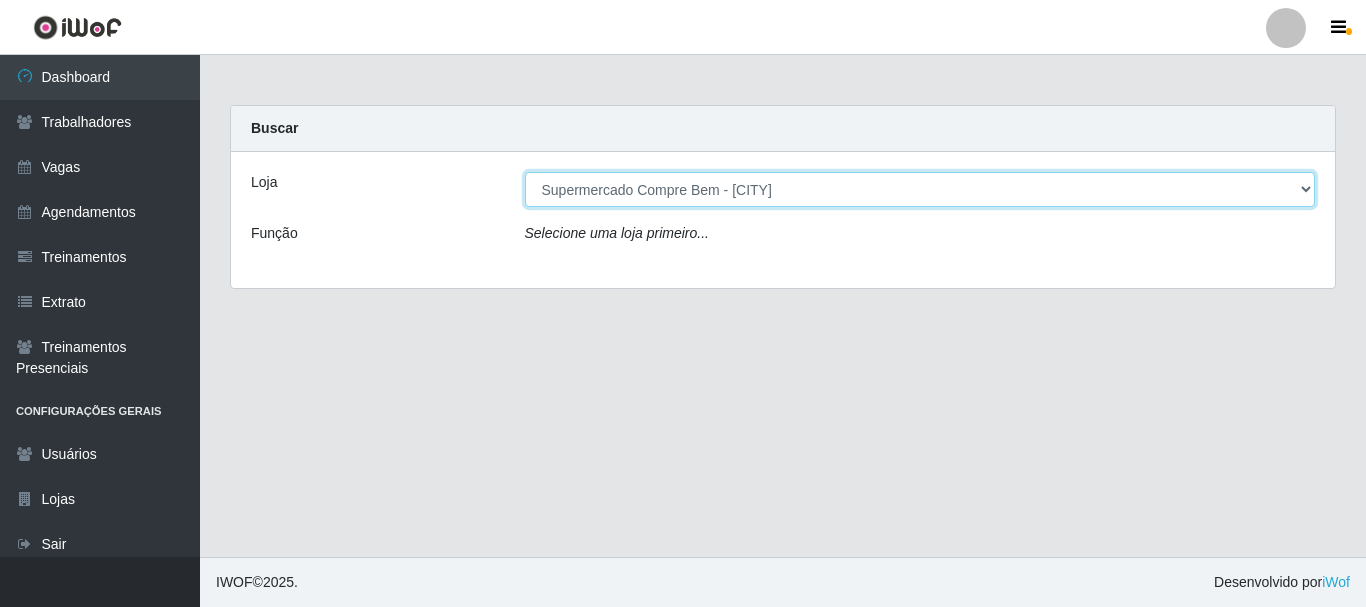 click on "[Selecione...] Supermercado Compre Bem - [CITY]" at bounding box center (920, 189) 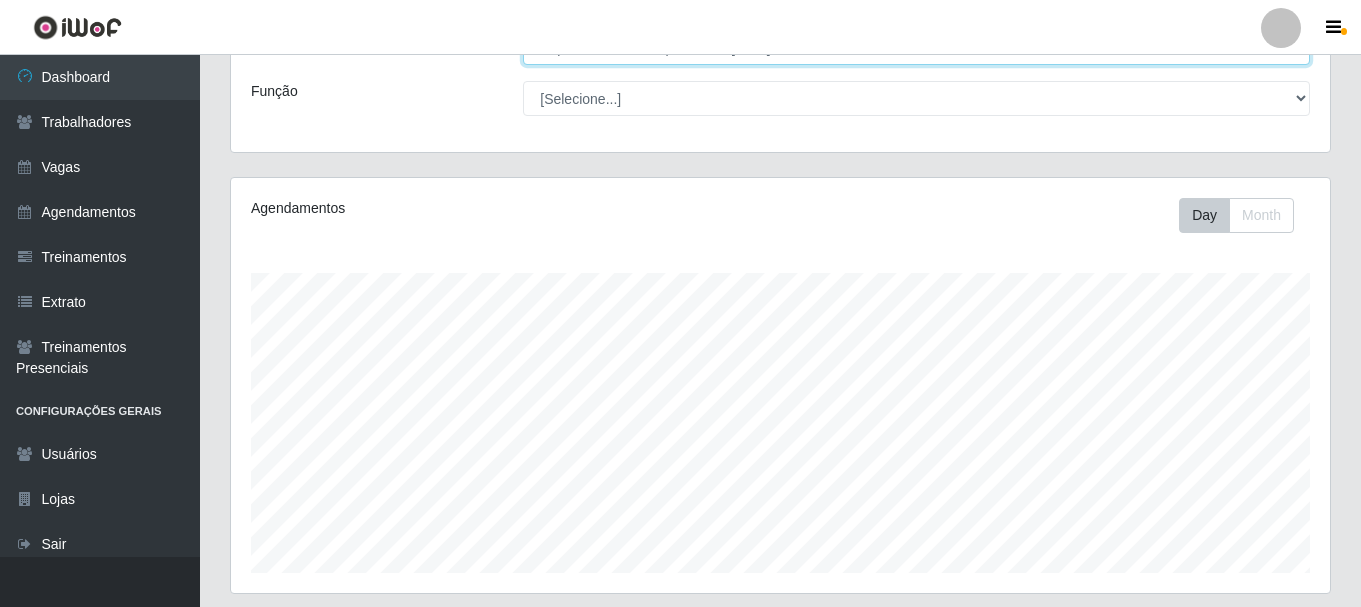 scroll, scrollTop: 400, scrollLeft: 0, axis: vertical 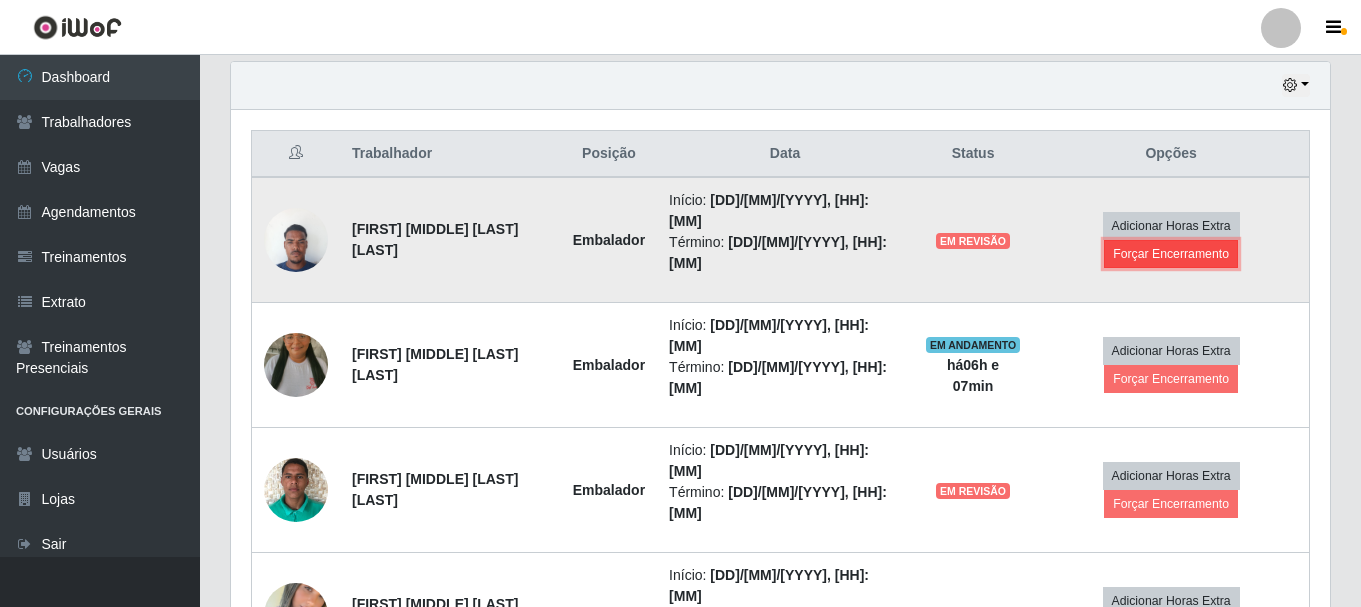 click on "Forçar Encerramento" at bounding box center [1171, 254] 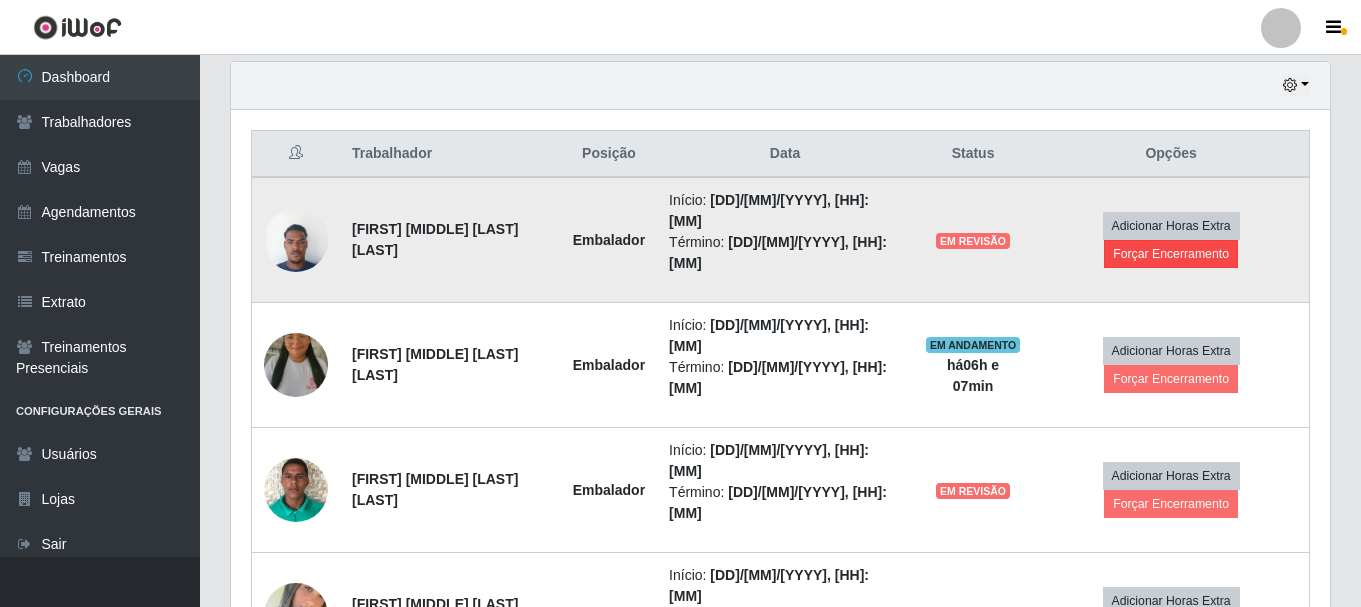 scroll, scrollTop: 999585, scrollLeft: 998911, axis: both 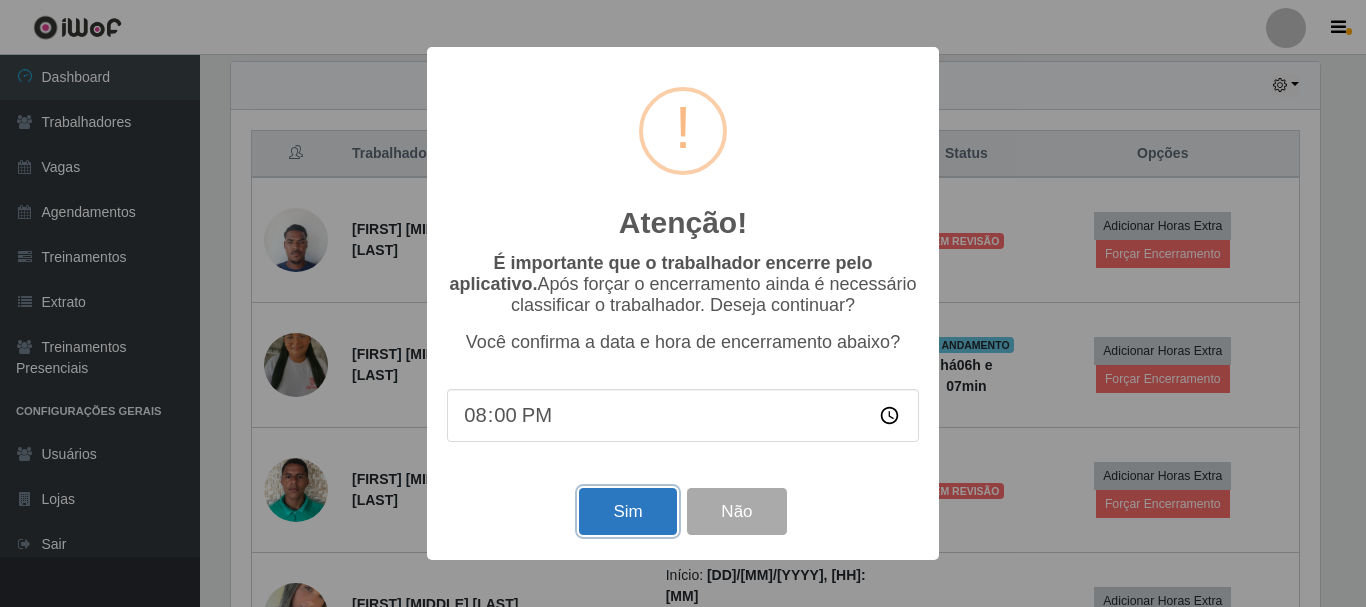 click on "Sim" at bounding box center [627, 511] 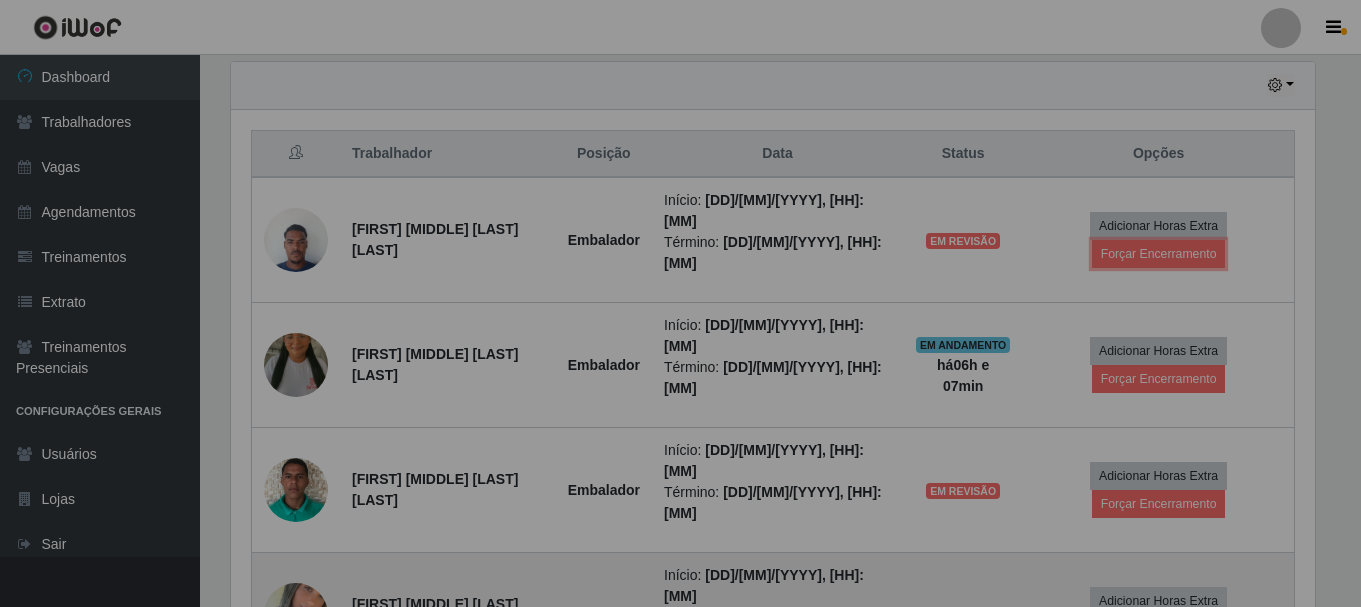 scroll, scrollTop: 999585, scrollLeft: 998901, axis: both 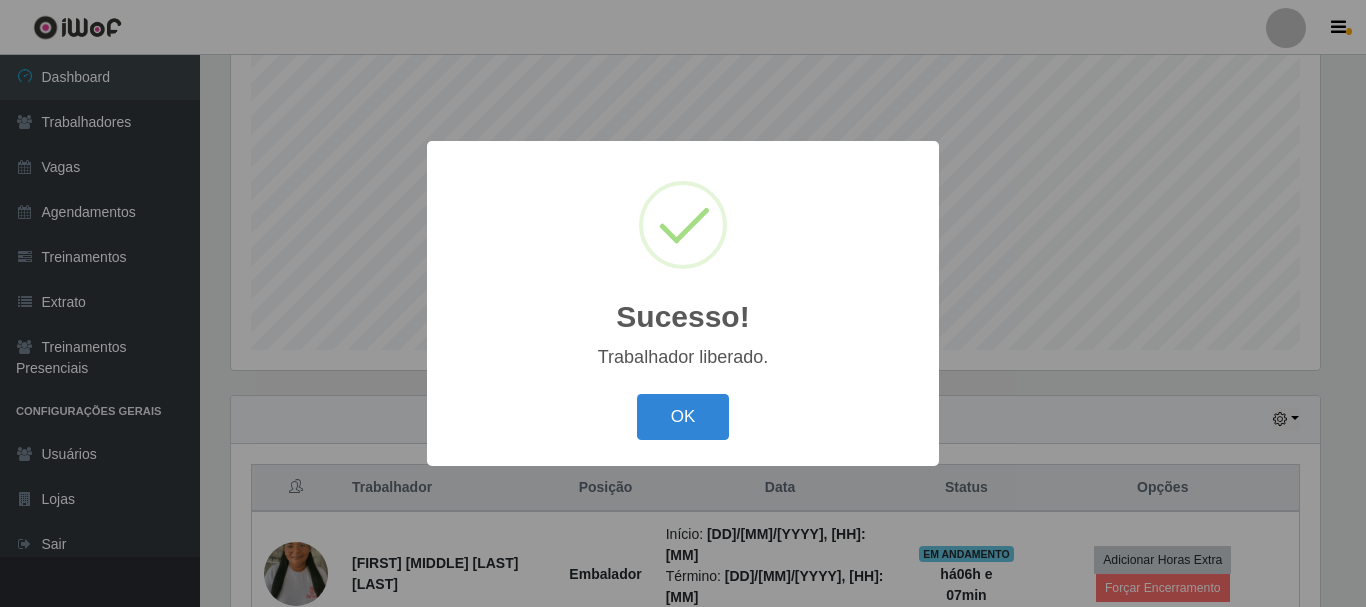 type 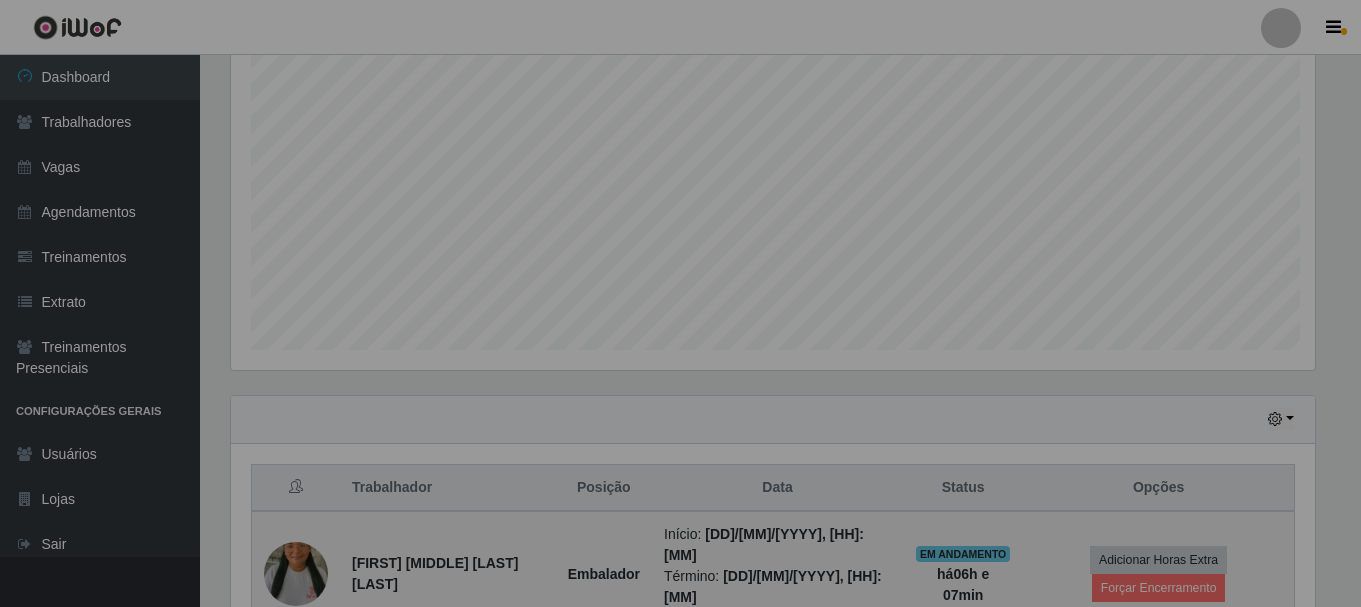 scroll, scrollTop: 999585, scrollLeft: 998901, axis: both 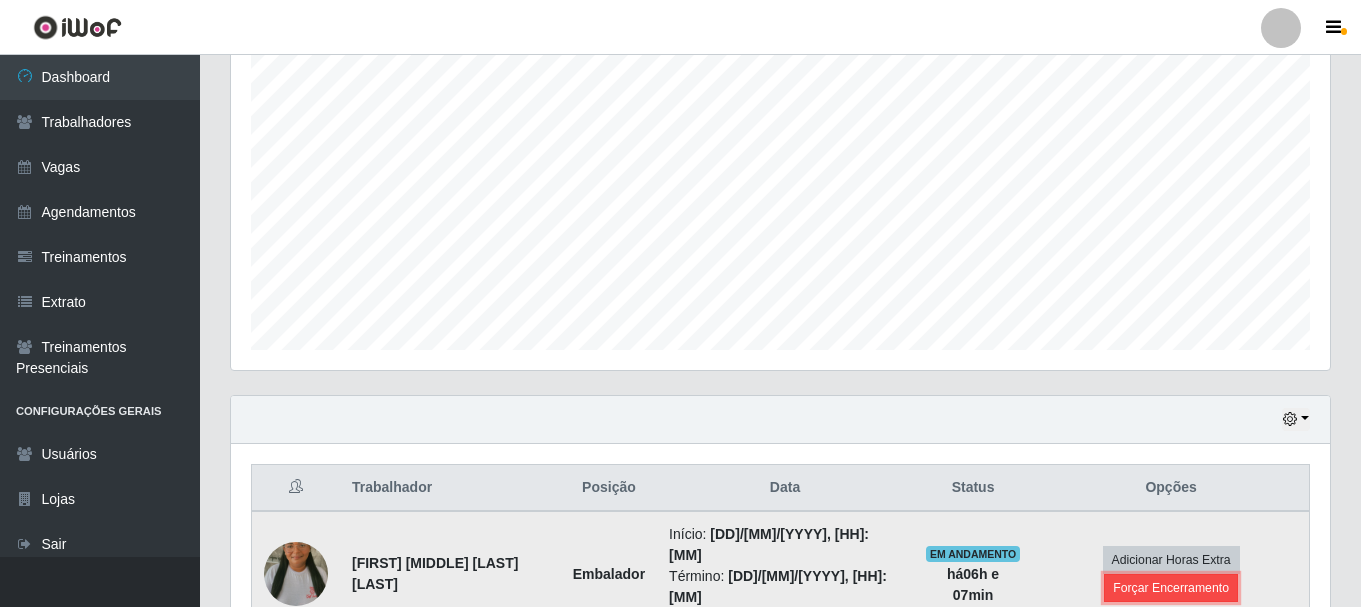 click on "Forçar Encerramento" at bounding box center [1171, 588] 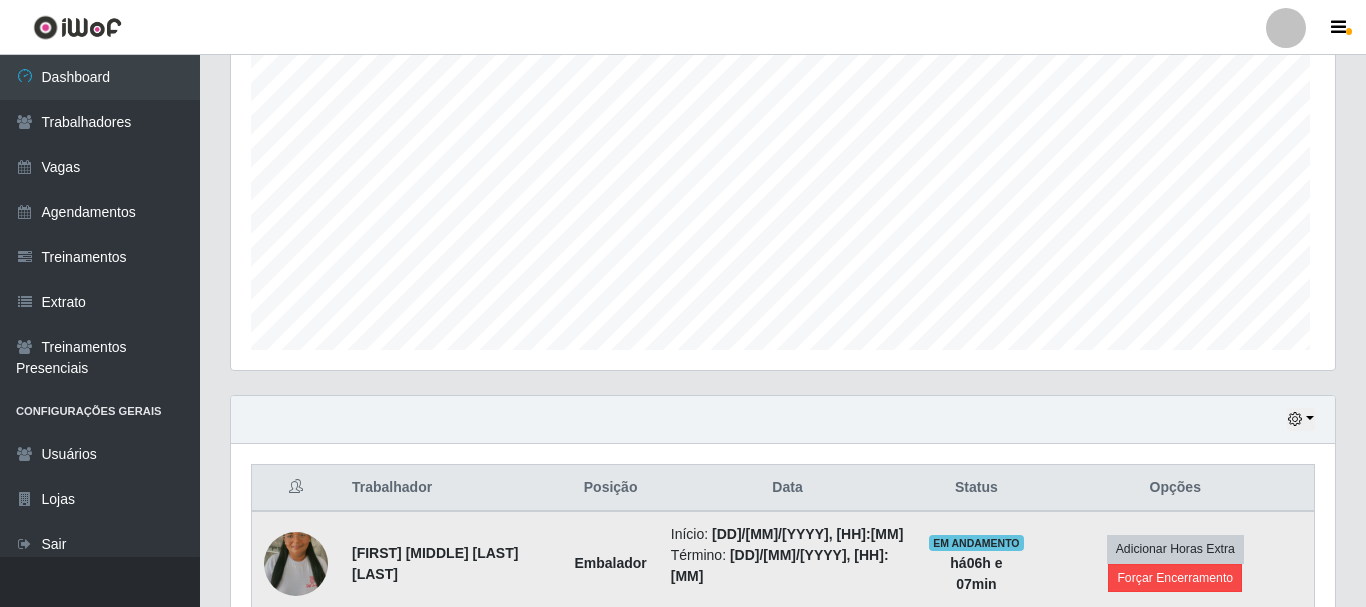 scroll, scrollTop: 999585, scrollLeft: 998911, axis: both 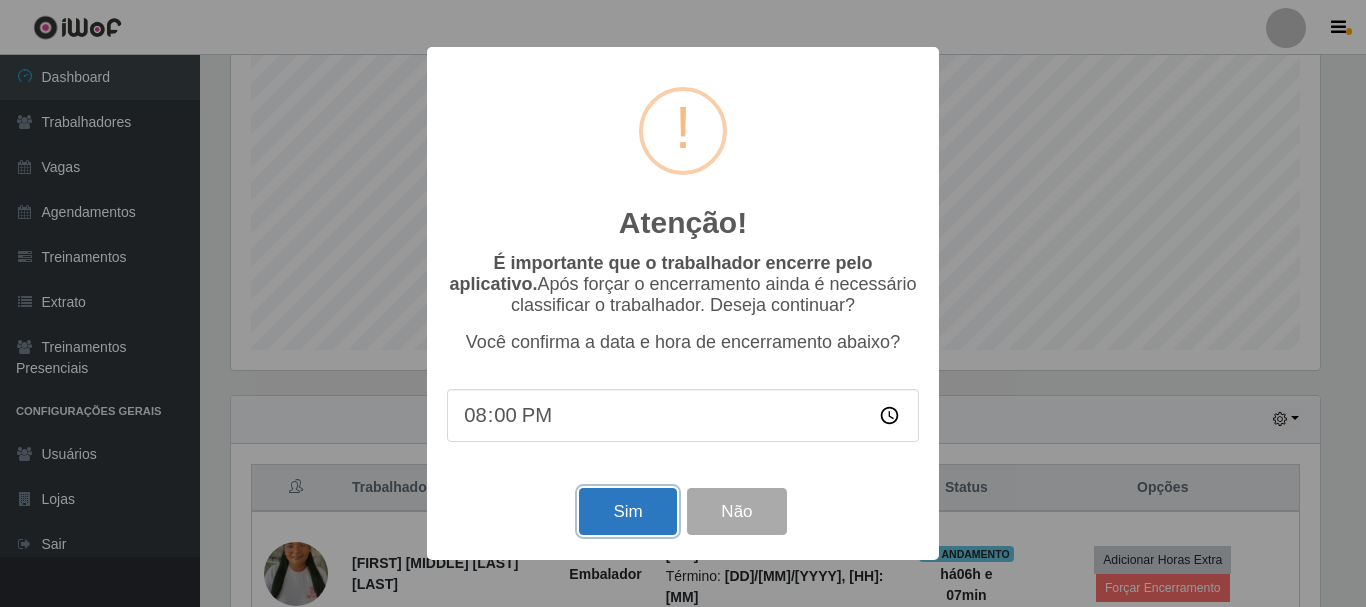 click on "Sim" at bounding box center (627, 511) 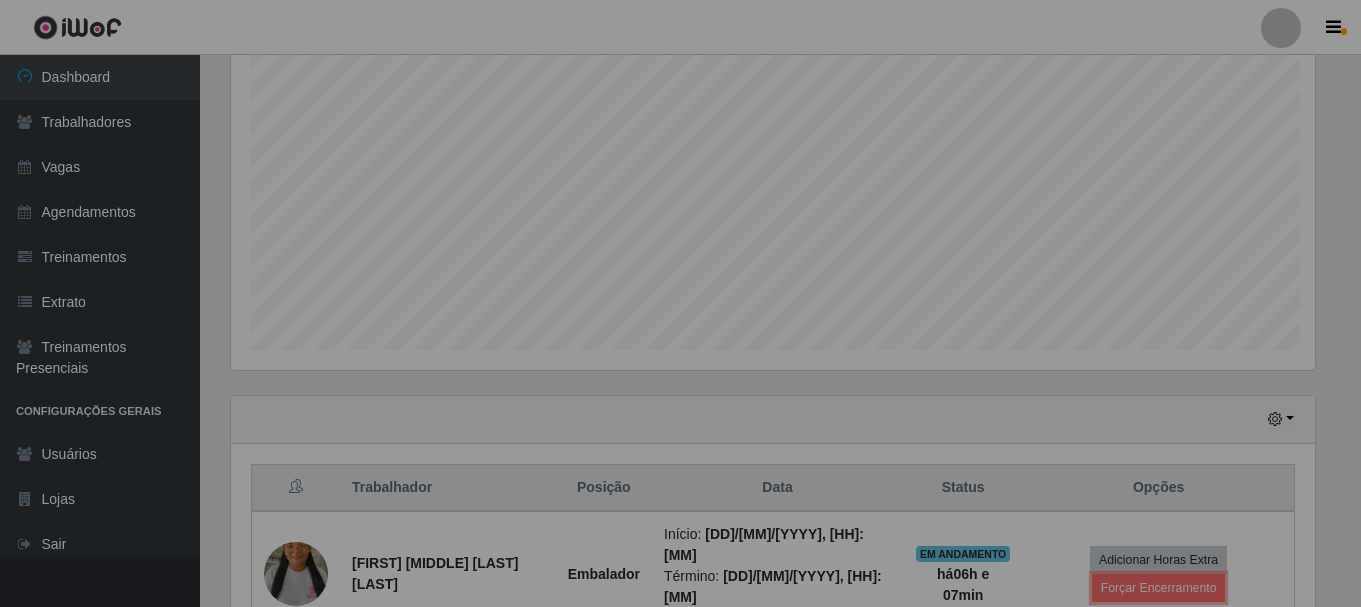scroll, scrollTop: 999585, scrollLeft: 998901, axis: both 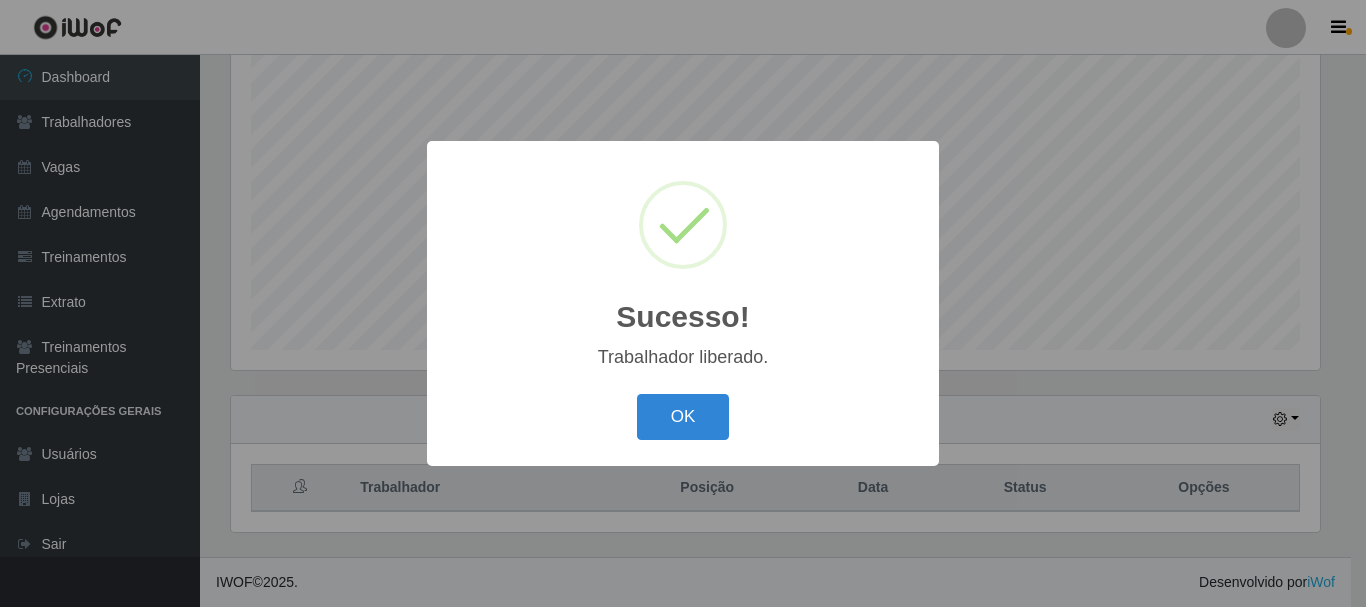 type 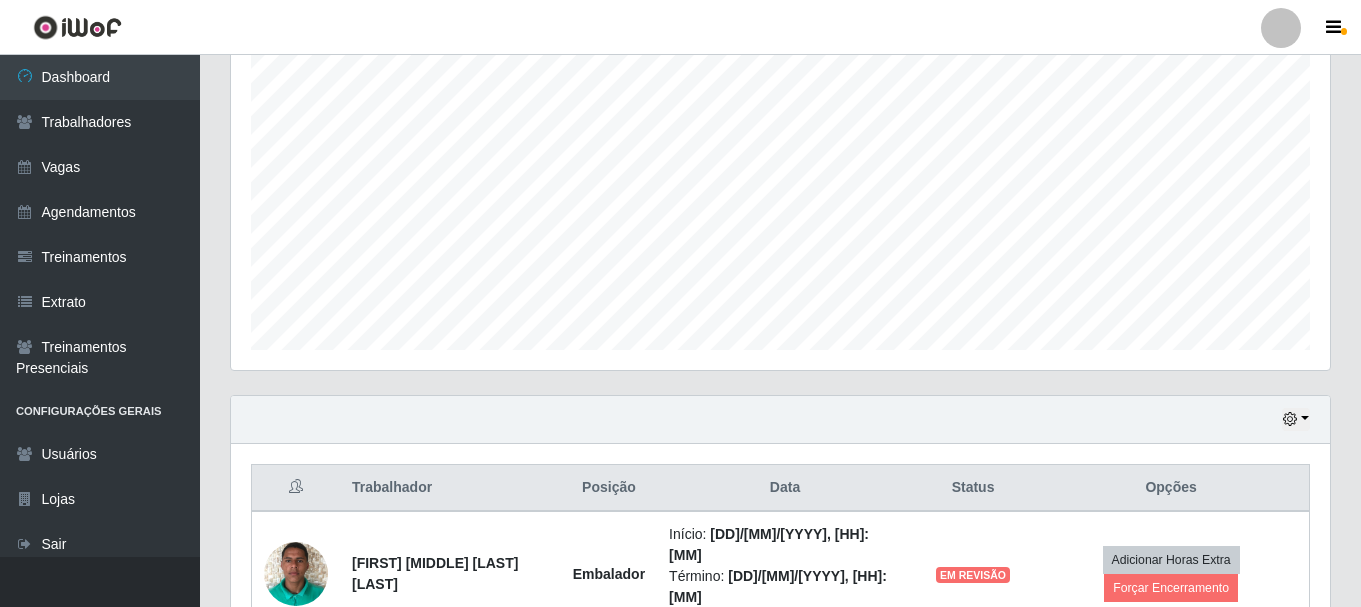 scroll, scrollTop: 999585, scrollLeft: 998901, axis: both 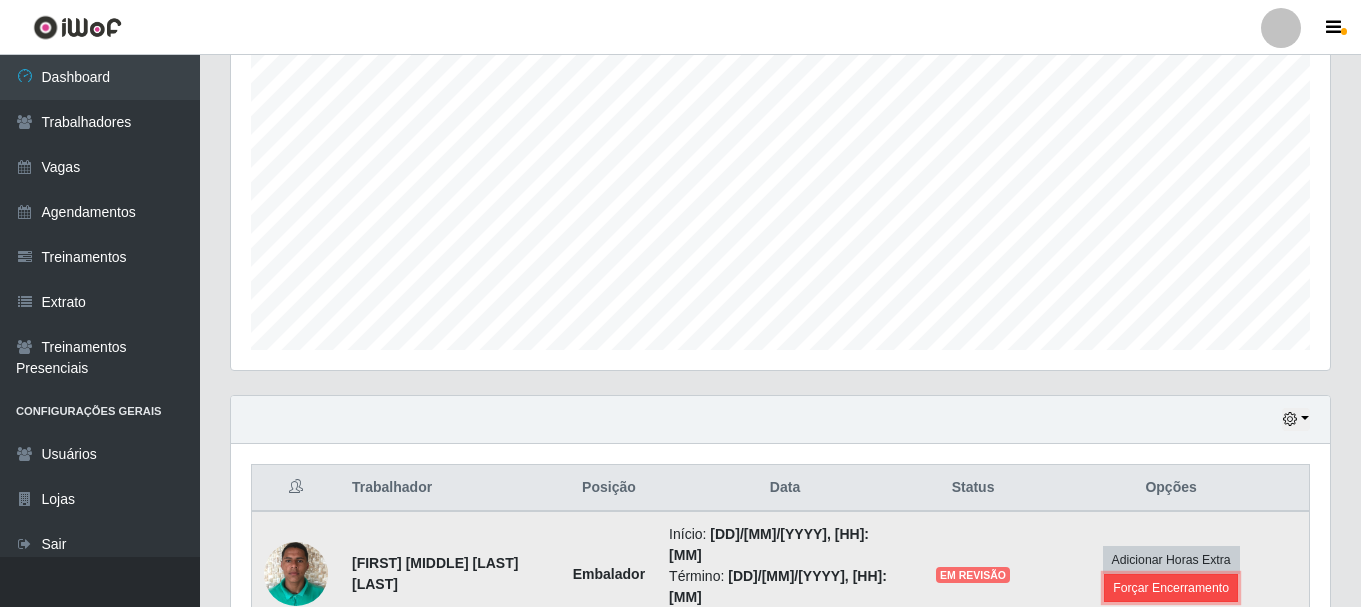 click on "Forçar Encerramento" at bounding box center [1171, 588] 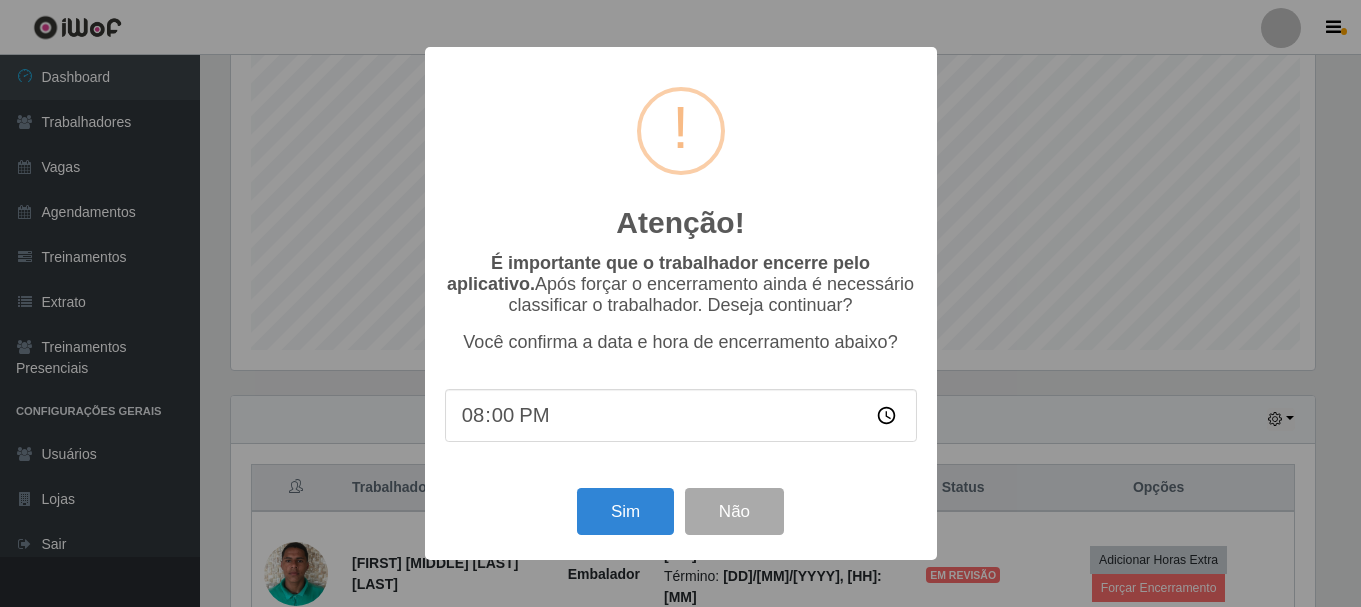 scroll, scrollTop: 999585, scrollLeft: 998911, axis: both 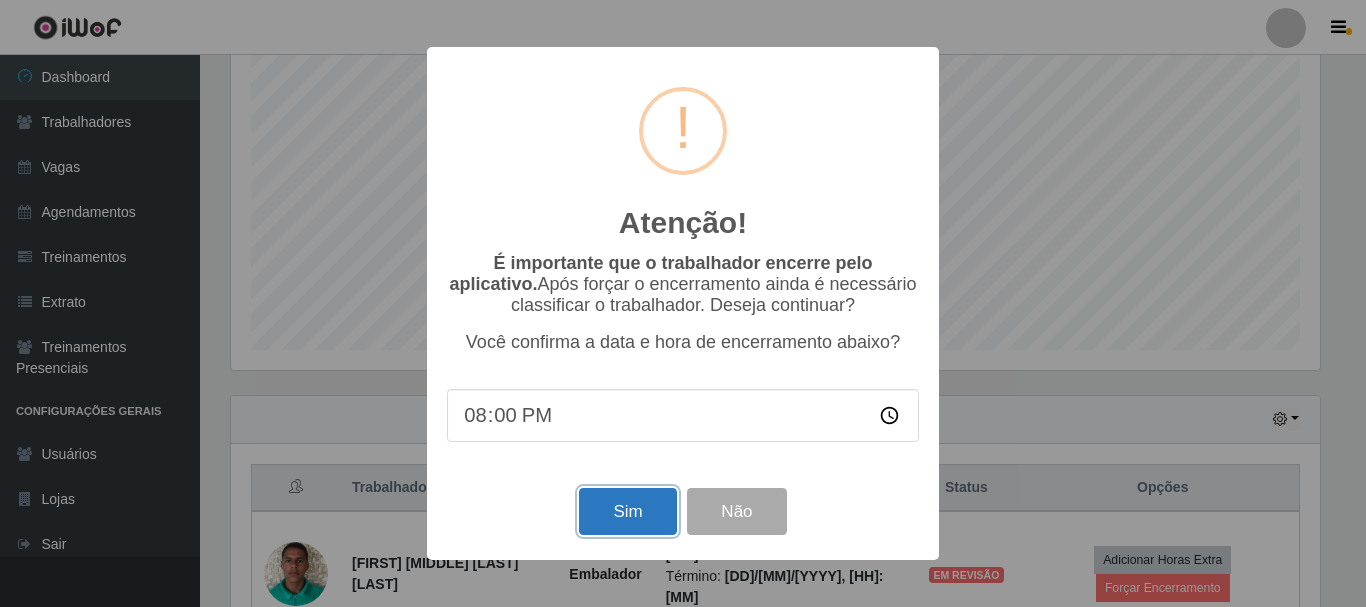 click on "Sim" at bounding box center (627, 511) 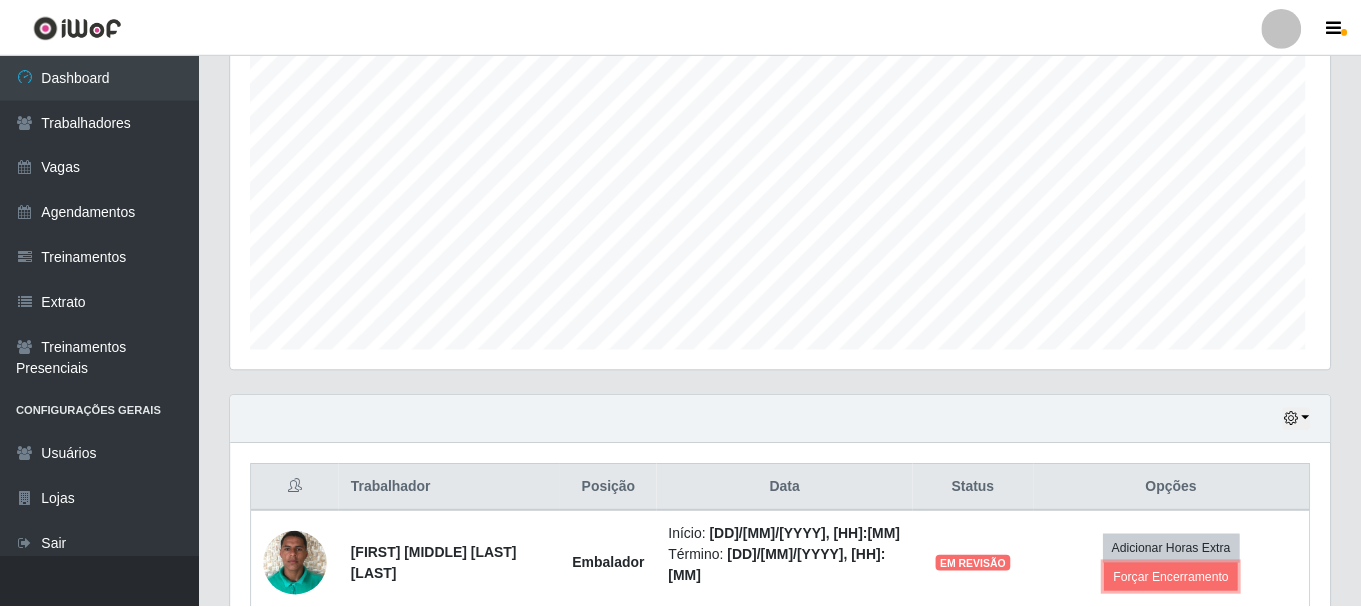 scroll, scrollTop: 999585, scrollLeft: 998901, axis: both 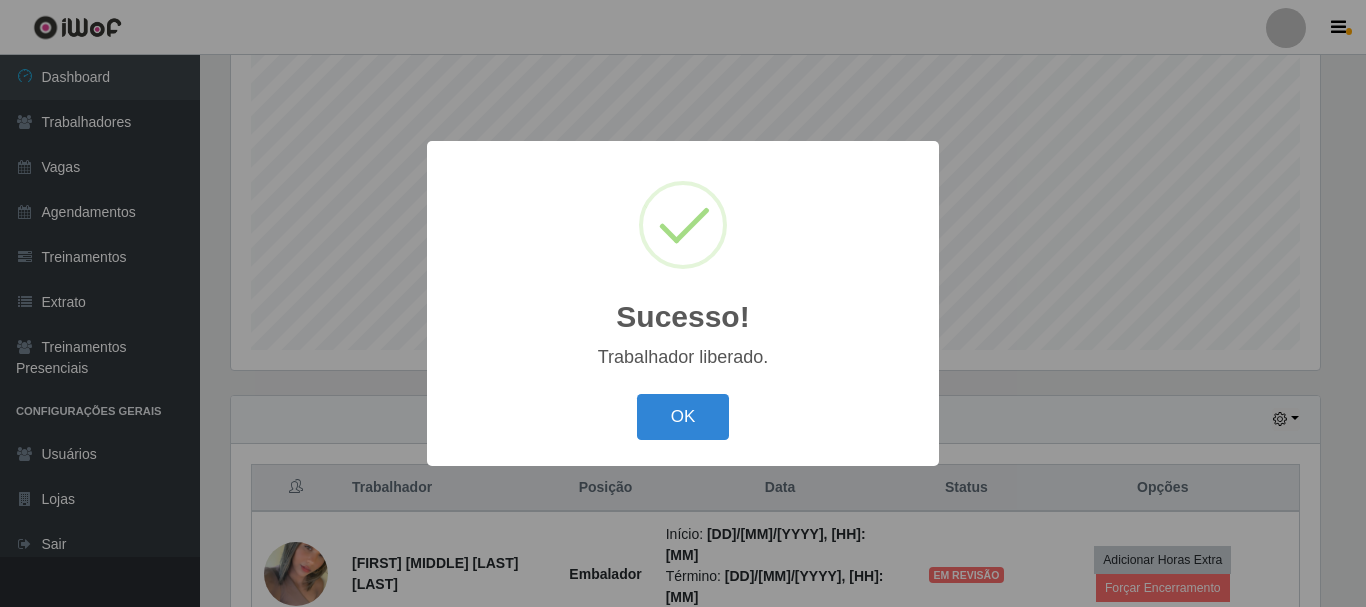 type 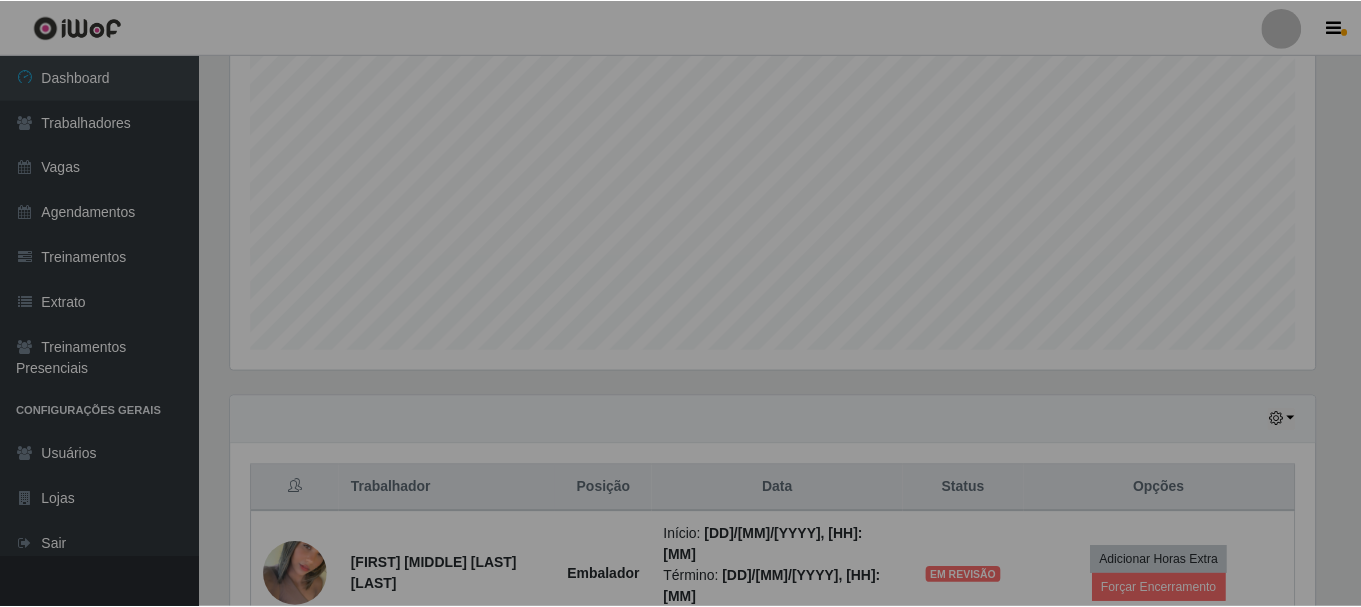 scroll, scrollTop: 999585, scrollLeft: 998901, axis: both 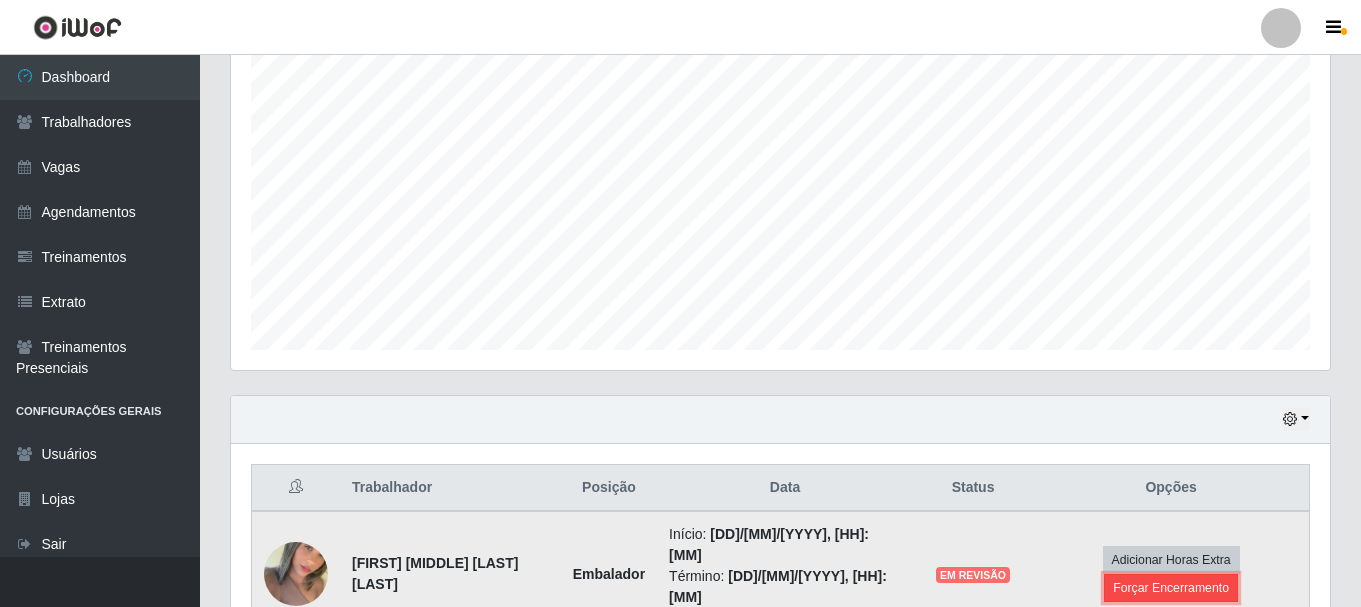 click on "Forçar Encerramento" at bounding box center (1171, 588) 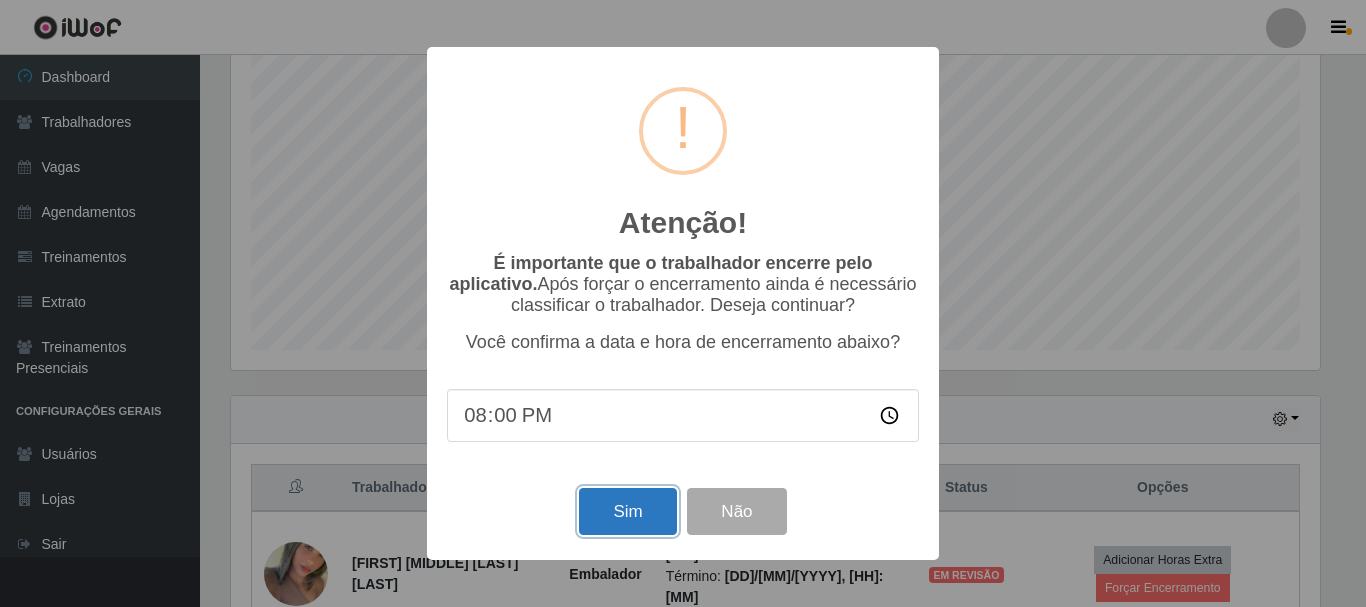 click on "Sim" at bounding box center (627, 511) 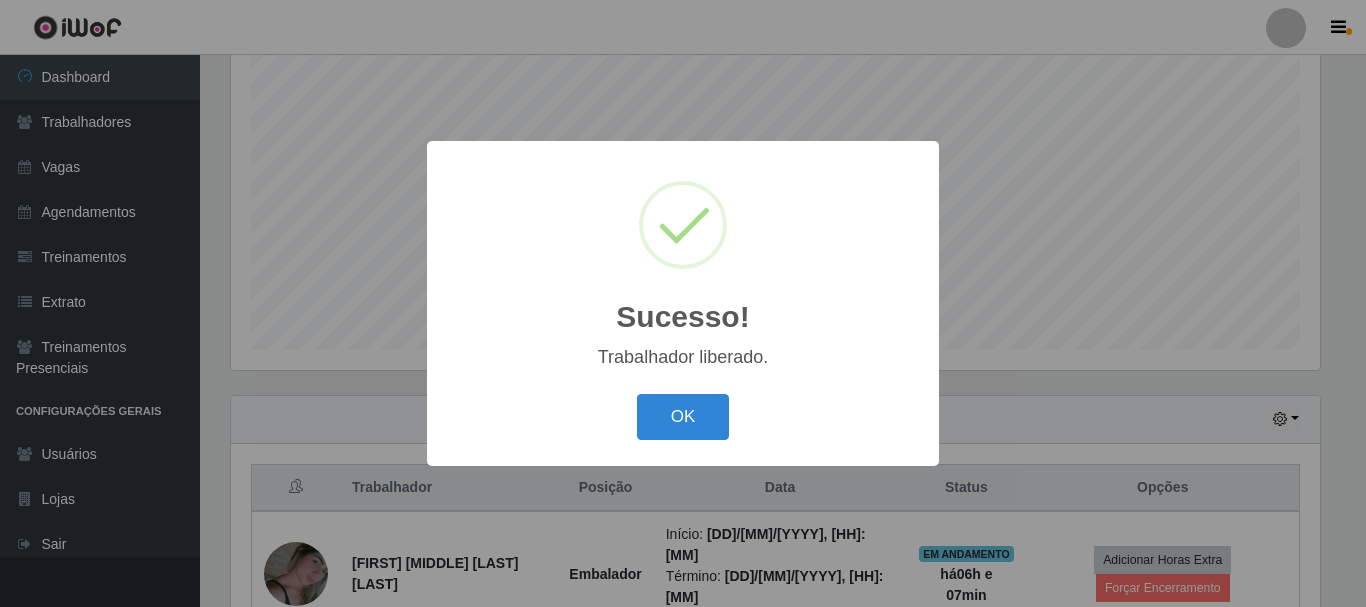 type 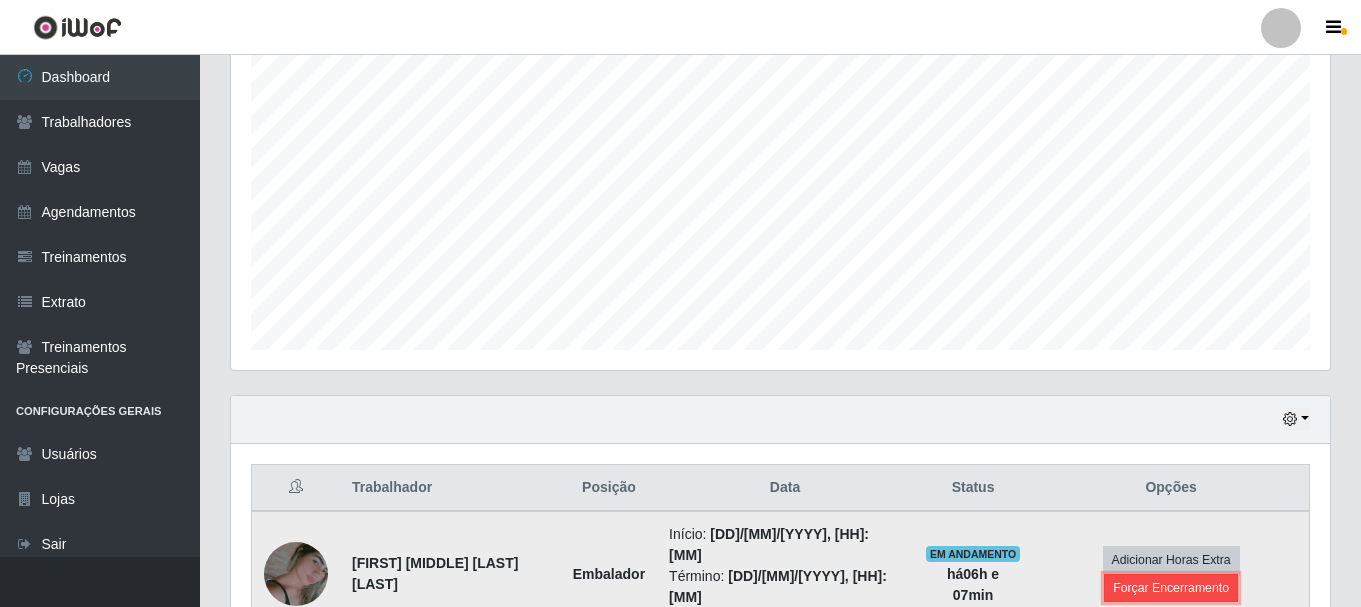 click on "Forçar Encerramento" at bounding box center [1171, 588] 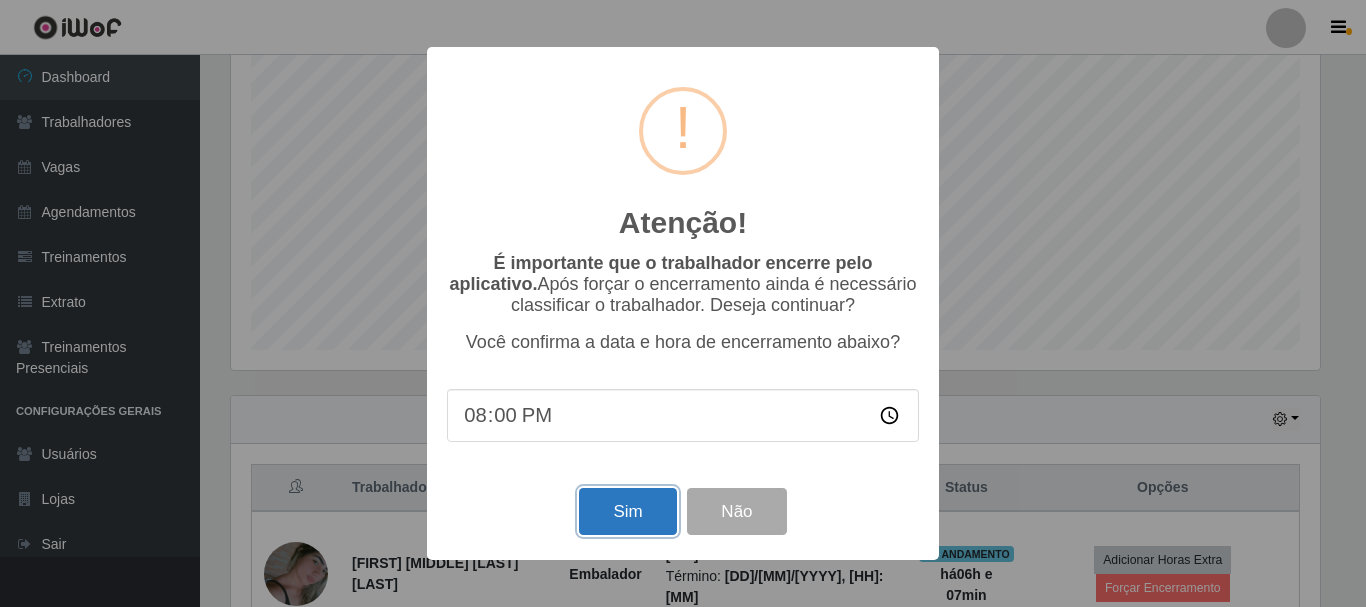 click on "Sim" at bounding box center (627, 511) 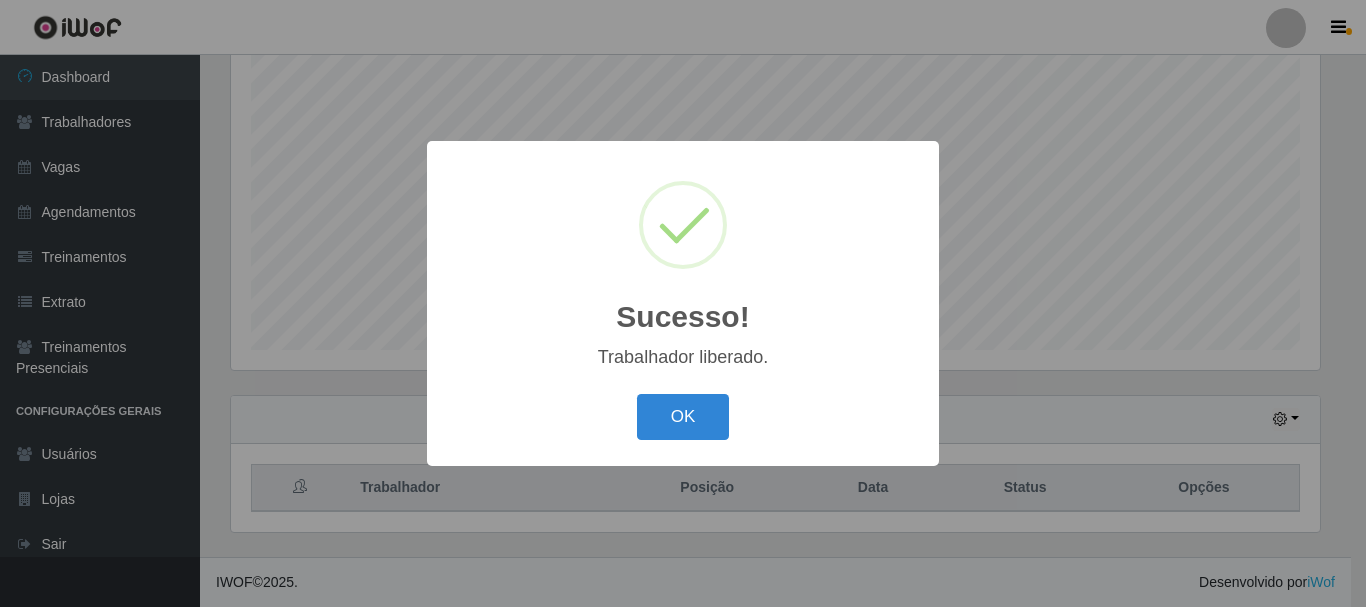 type 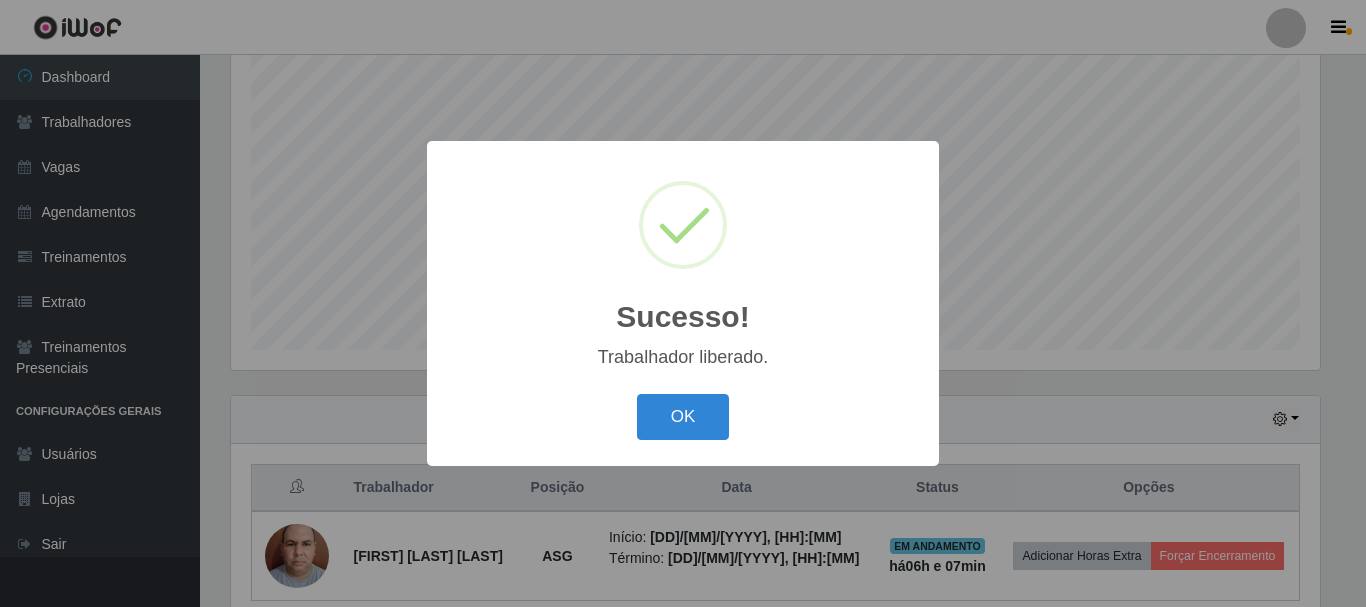 click on "OK" at bounding box center [683, 417] 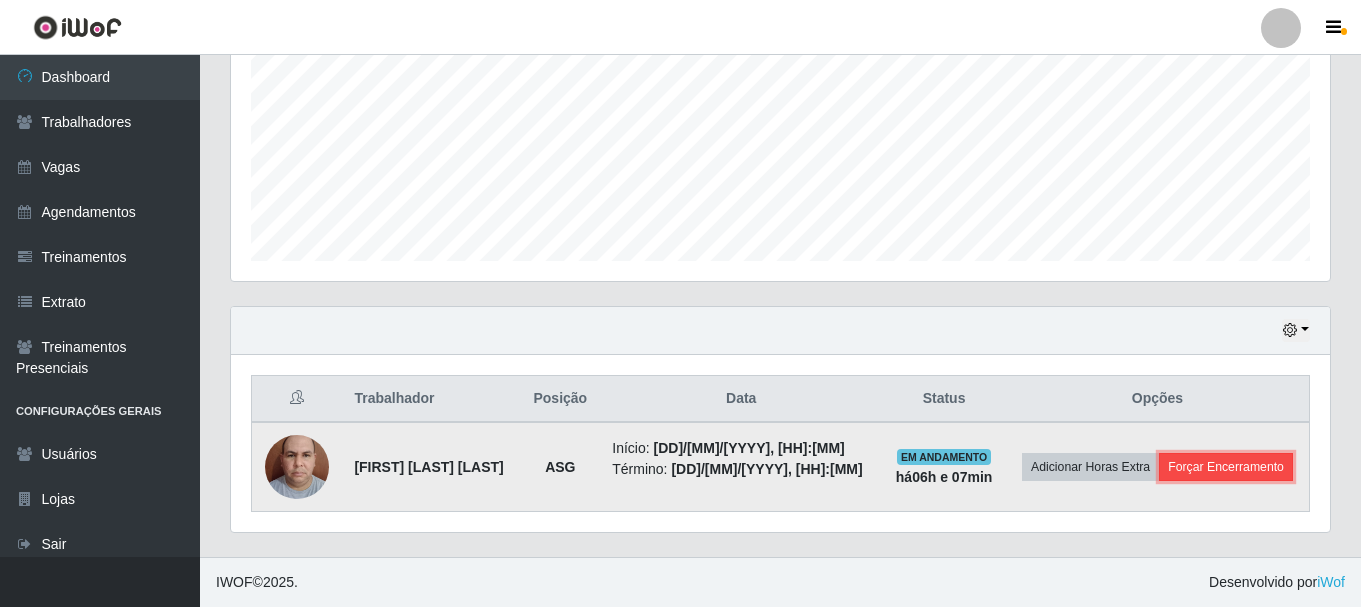 click on "Forçar Encerramento" at bounding box center (1226, 467) 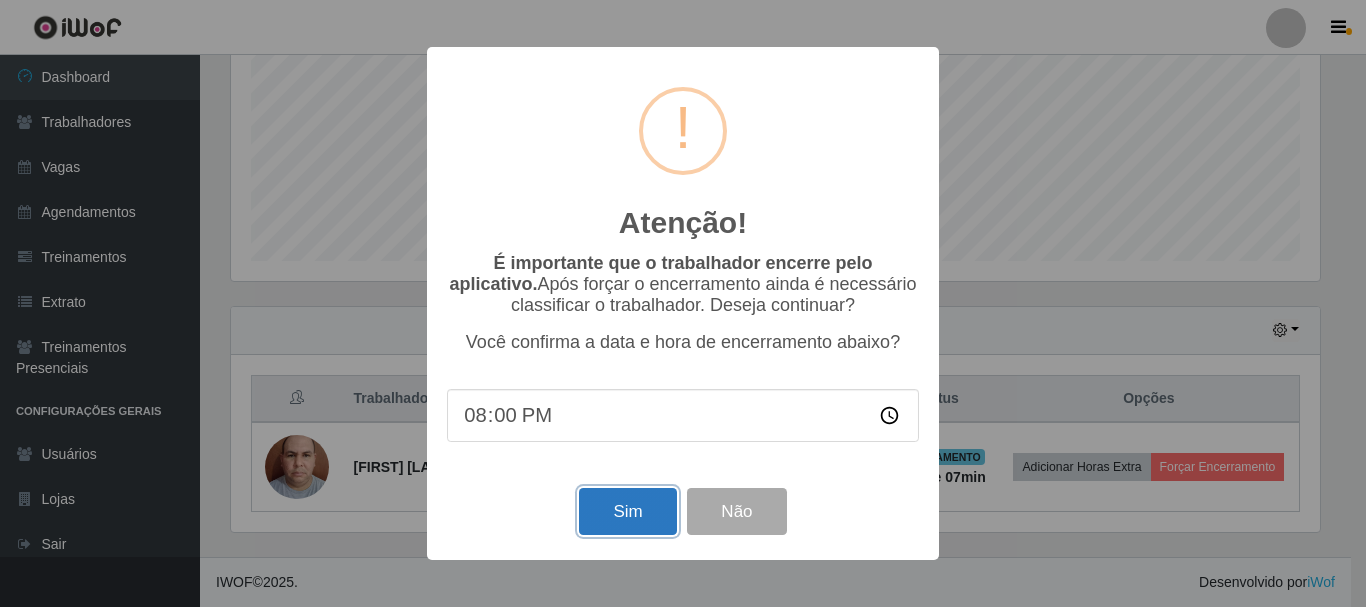 click on "Sim" at bounding box center [627, 511] 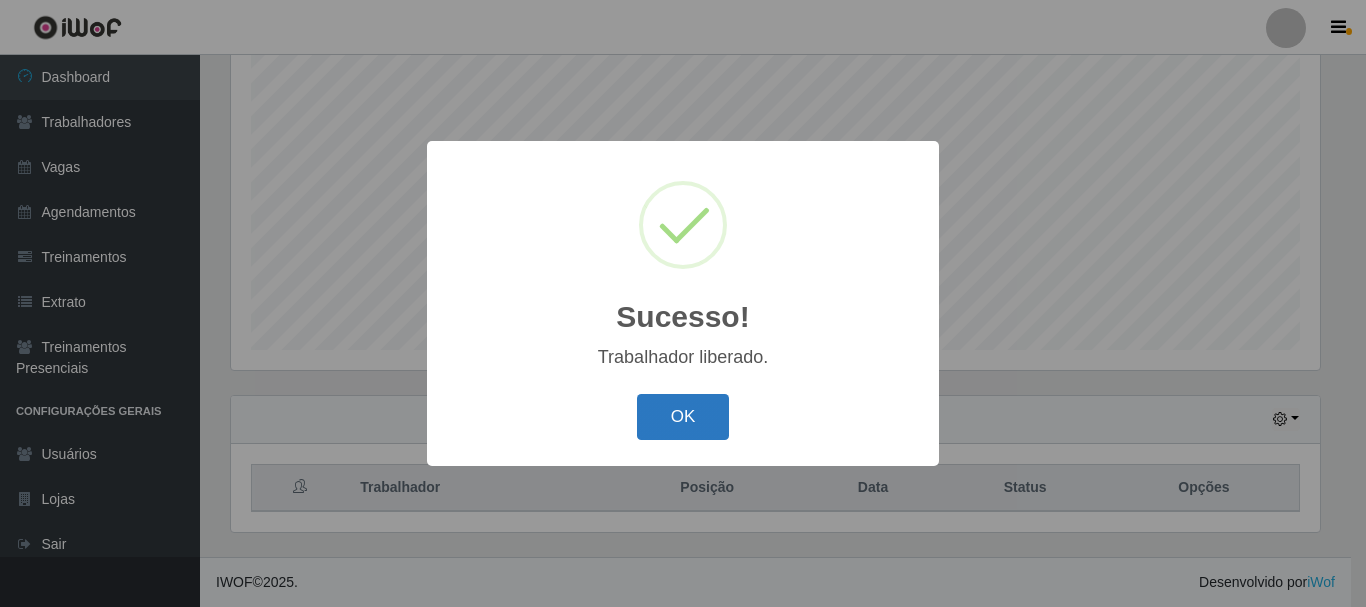 click on "OK" at bounding box center (683, 417) 